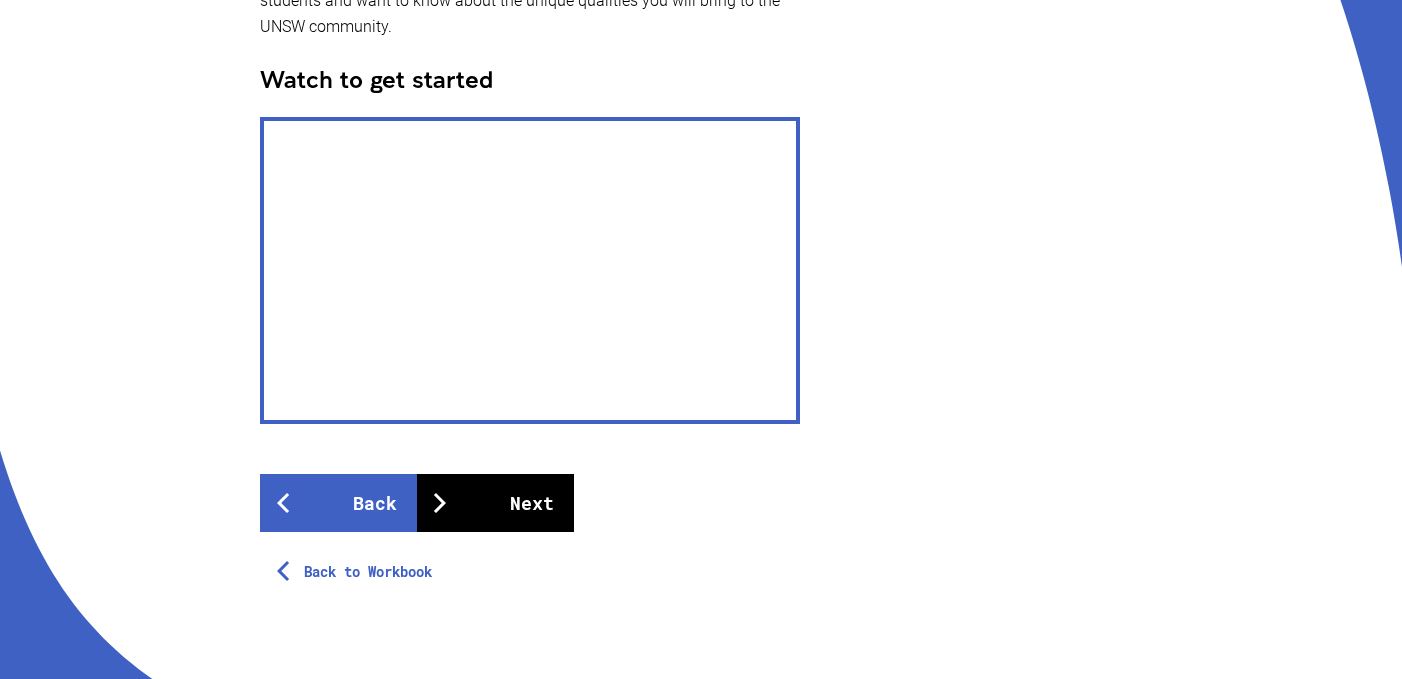 scroll, scrollTop: 595, scrollLeft: 0, axis: vertical 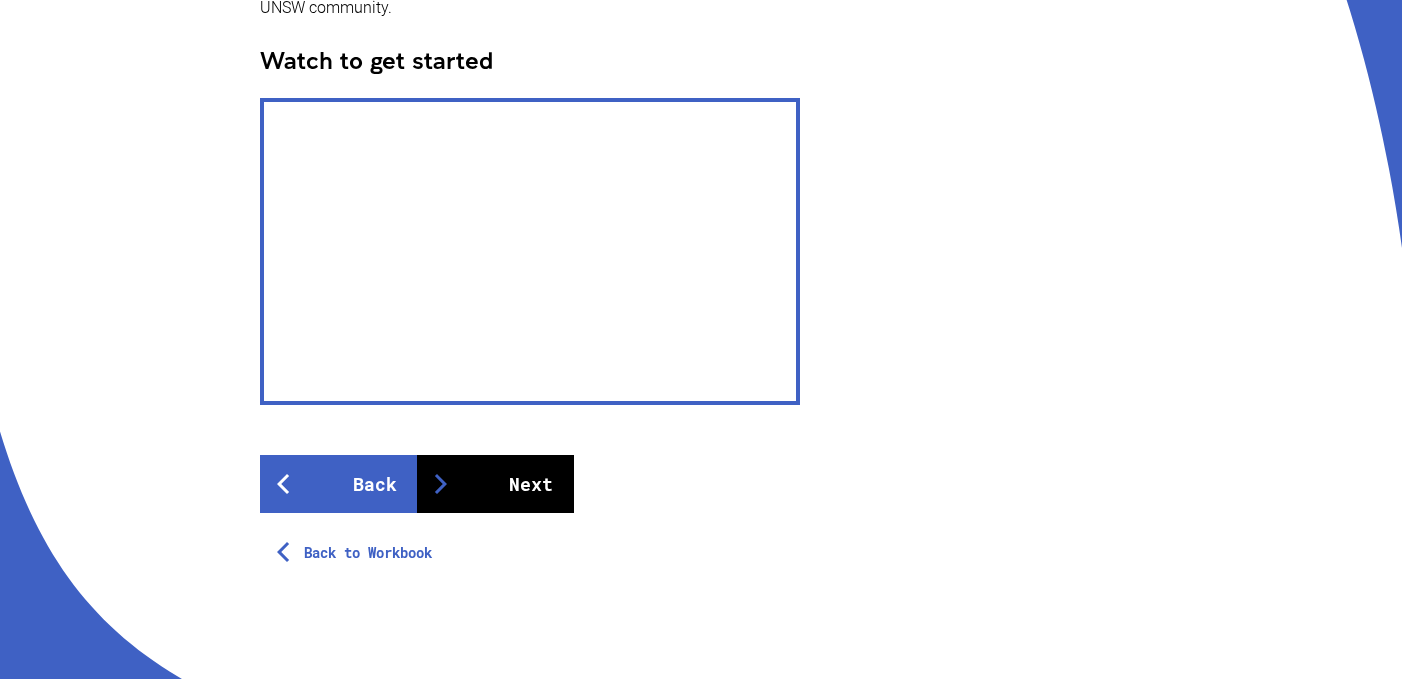 click on "Next" at bounding box center [495, 484] 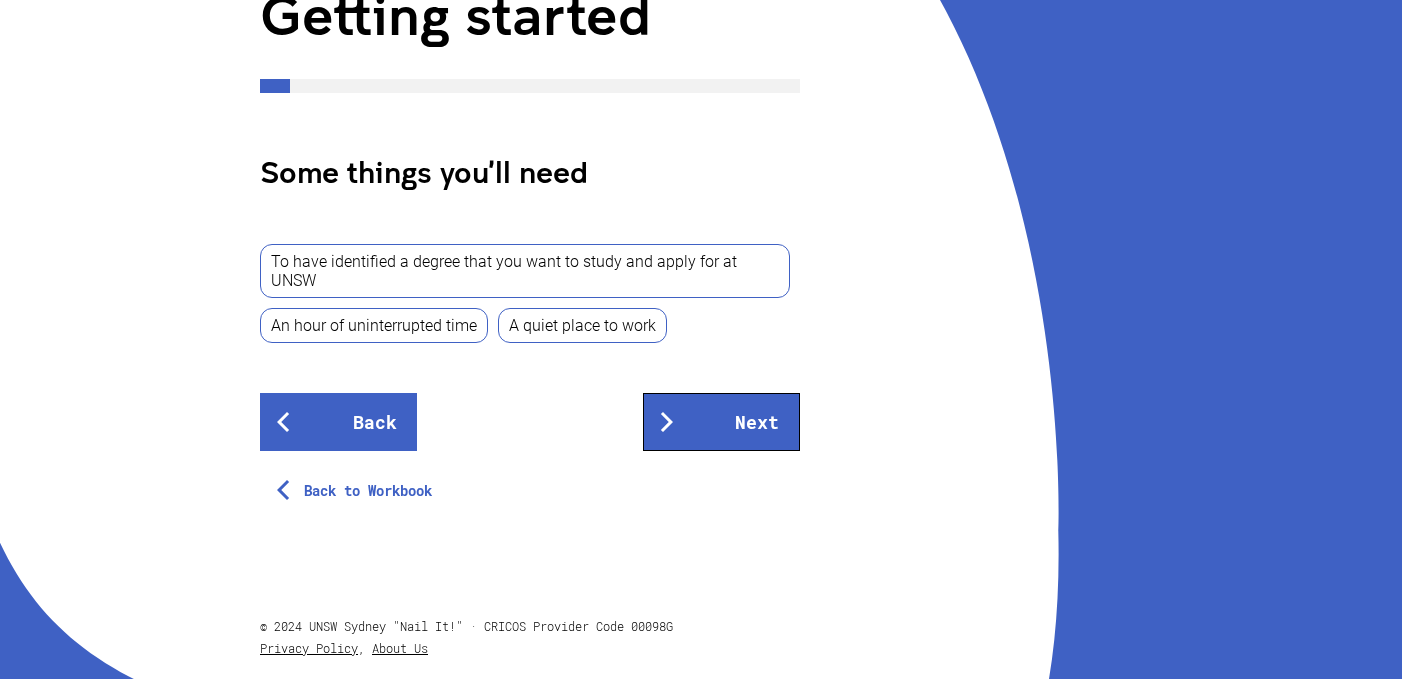 scroll, scrollTop: 316, scrollLeft: 0, axis: vertical 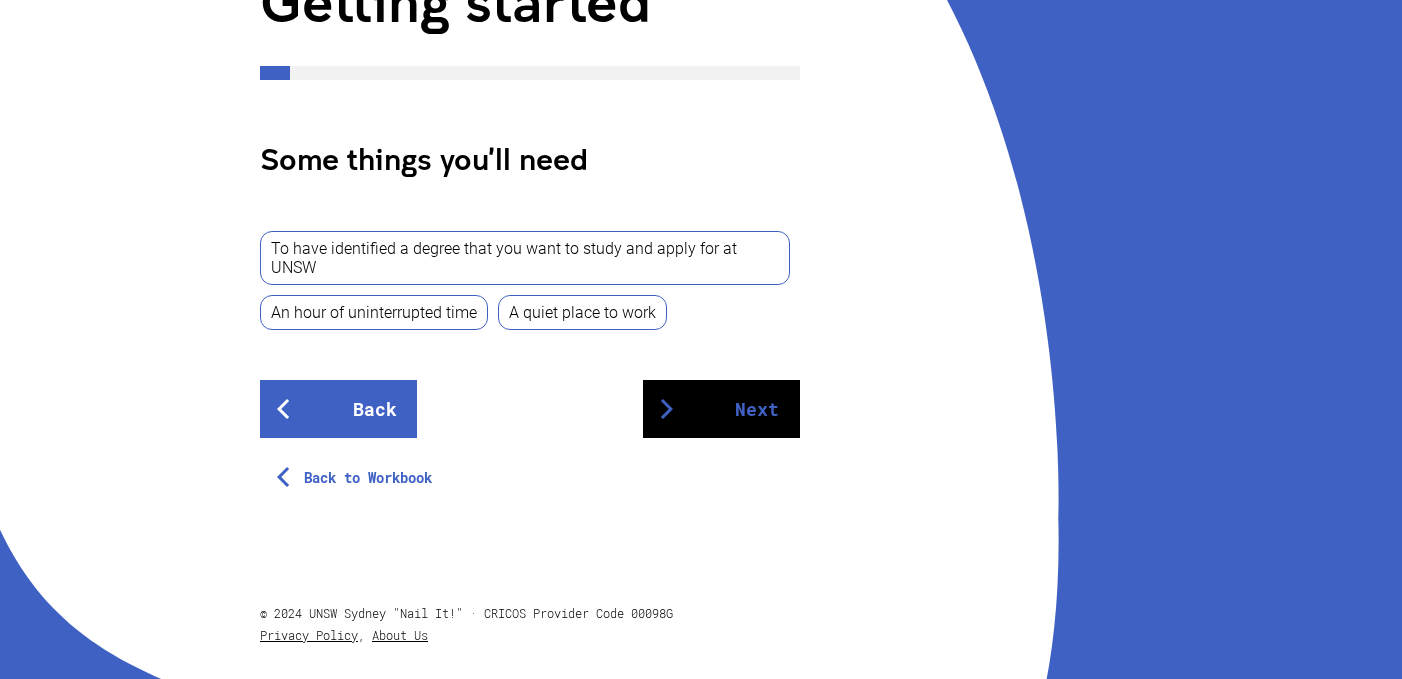 click on "Next" at bounding box center (721, 409) 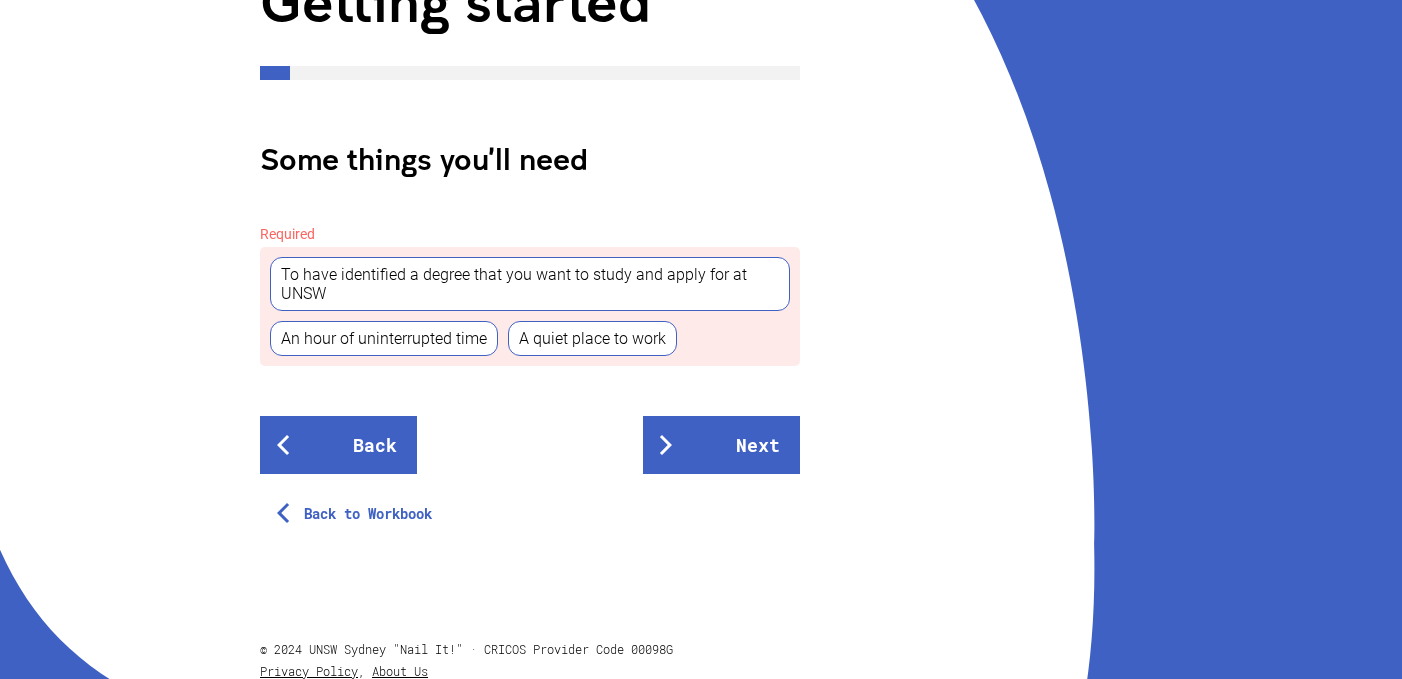 click on "To have identified a degree that you want to study and apply for at UNSW" at bounding box center (530, 284) 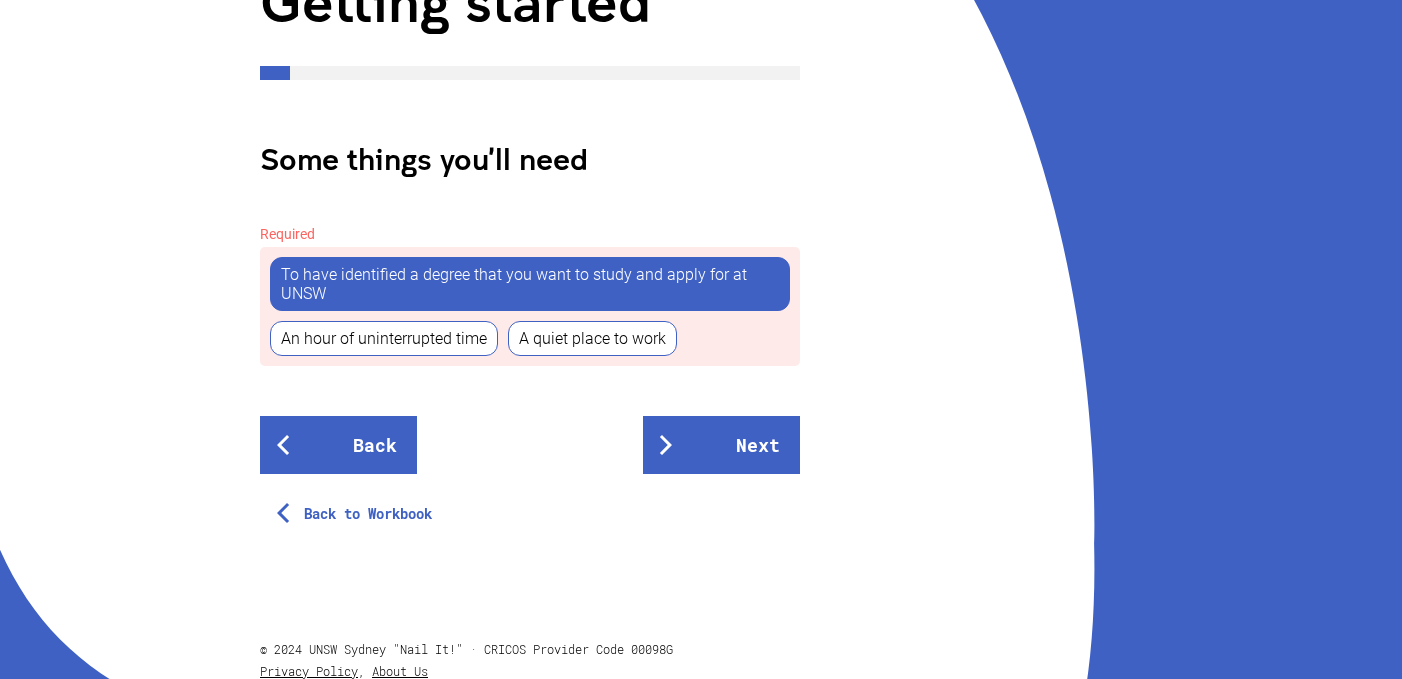 click on "An hour of uninterrupted time" at bounding box center [384, 338] 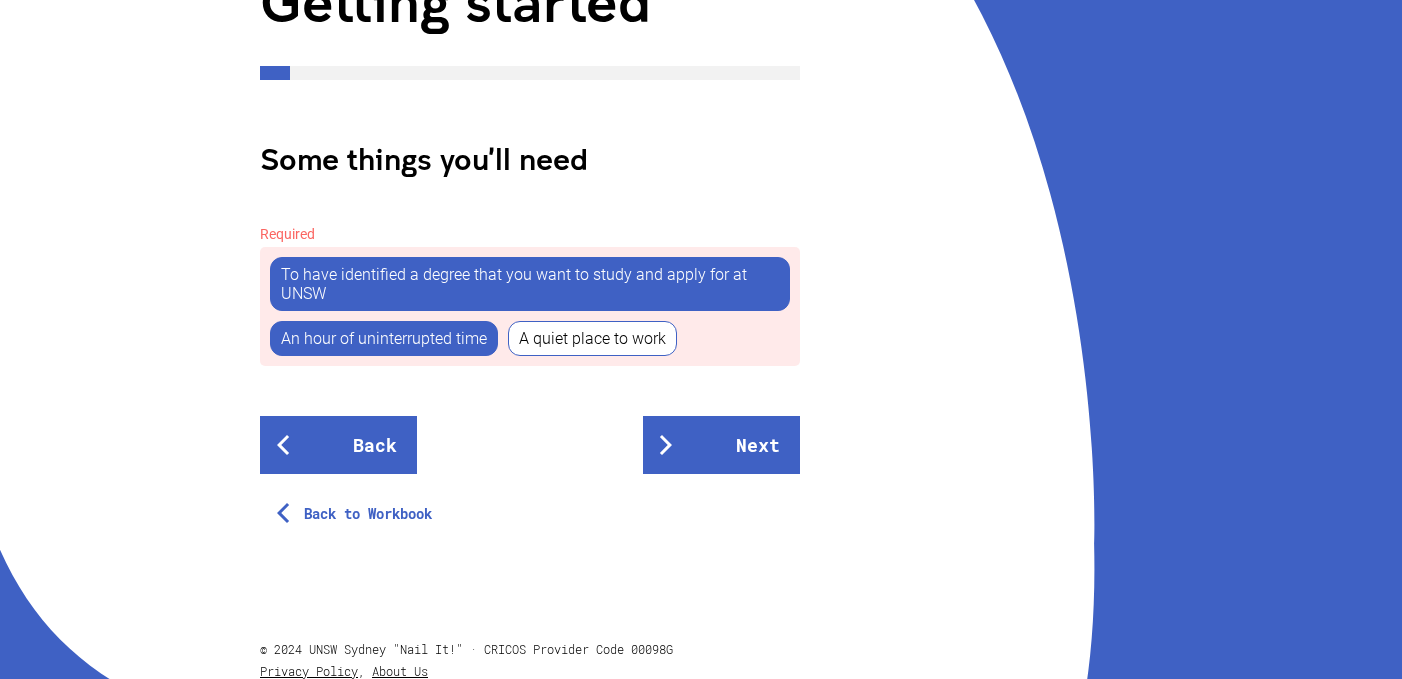 click on "A quiet place to work" at bounding box center [592, 338] 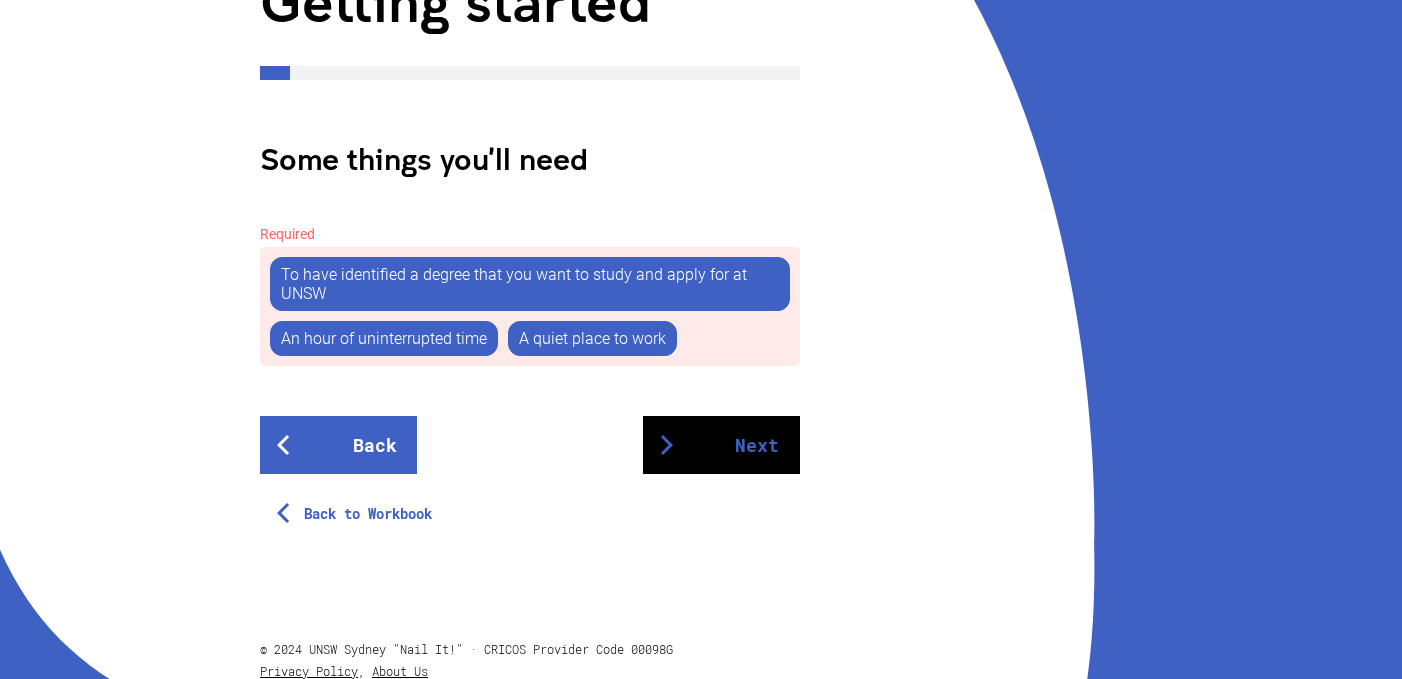 click at bounding box center [667, 445] 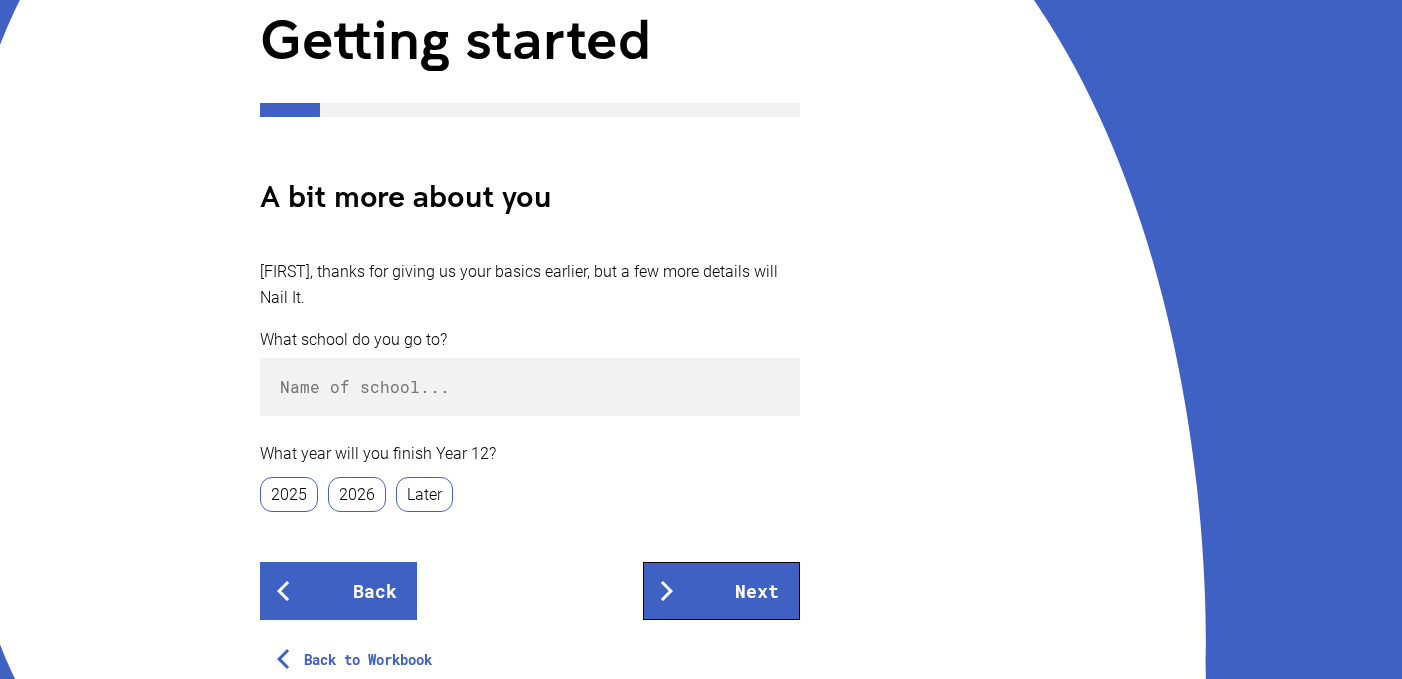scroll, scrollTop: 294, scrollLeft: 0, axis: vertical 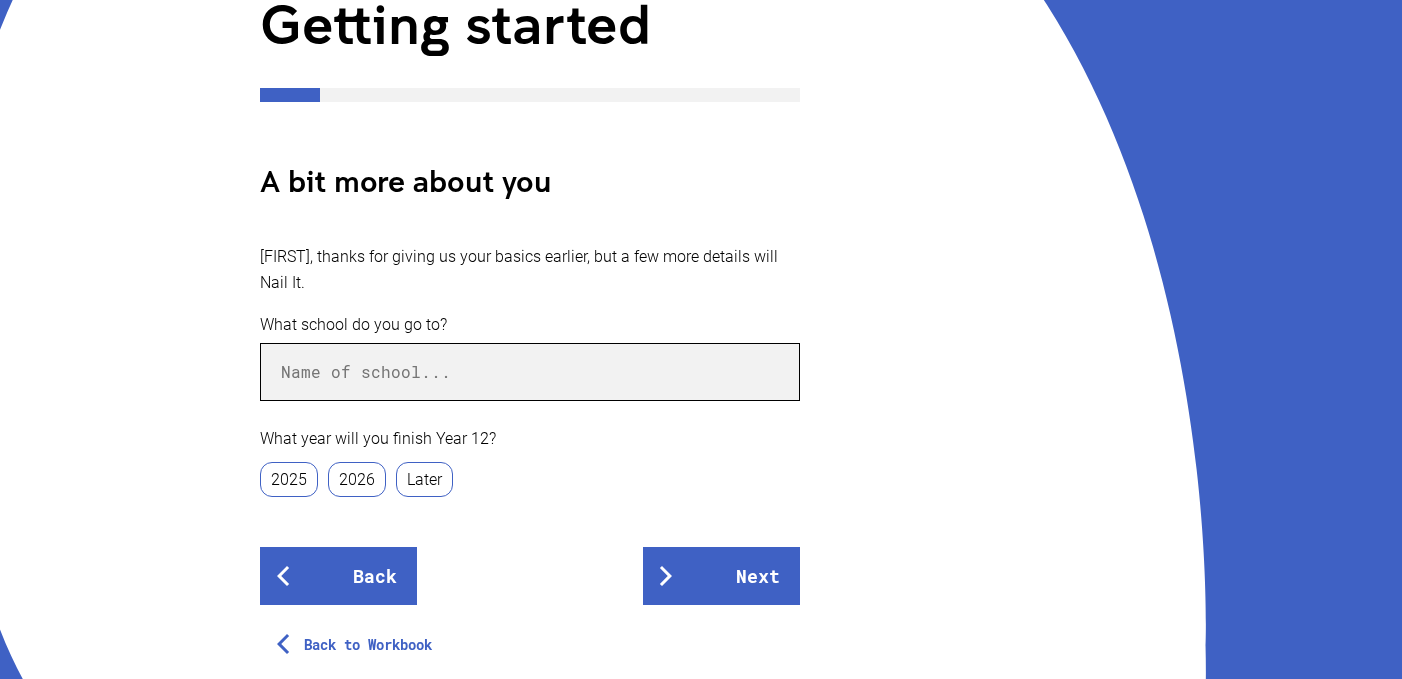 click at bounding box center (530, 372) 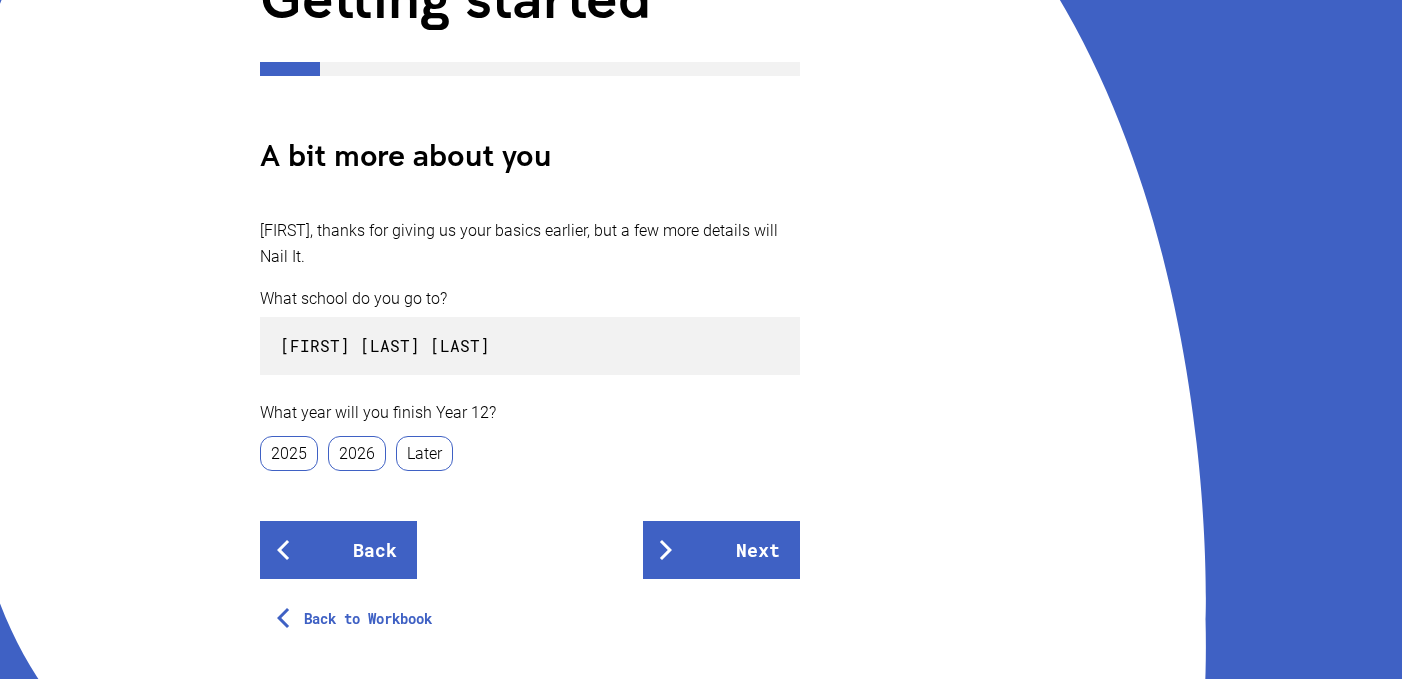 click on "2025" at bounding box center (289, 453) 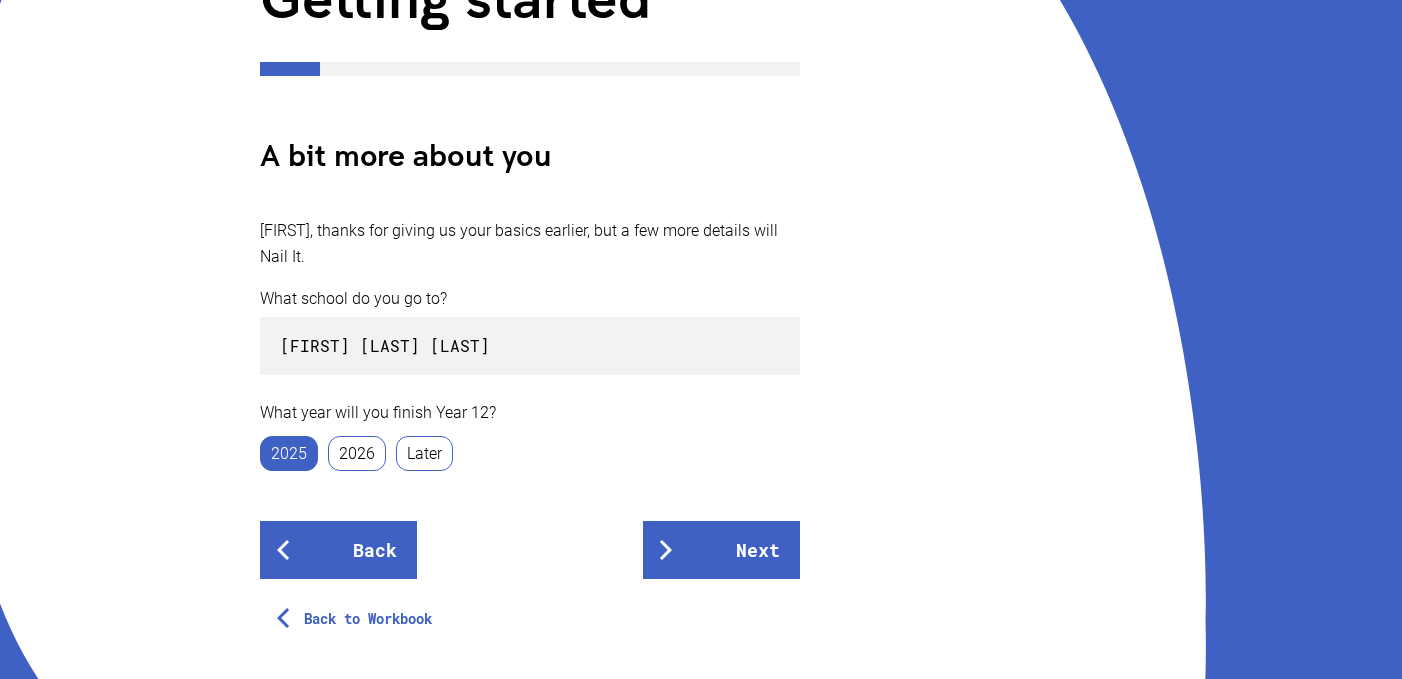 click on "2025" at bounding box center (289, 453) 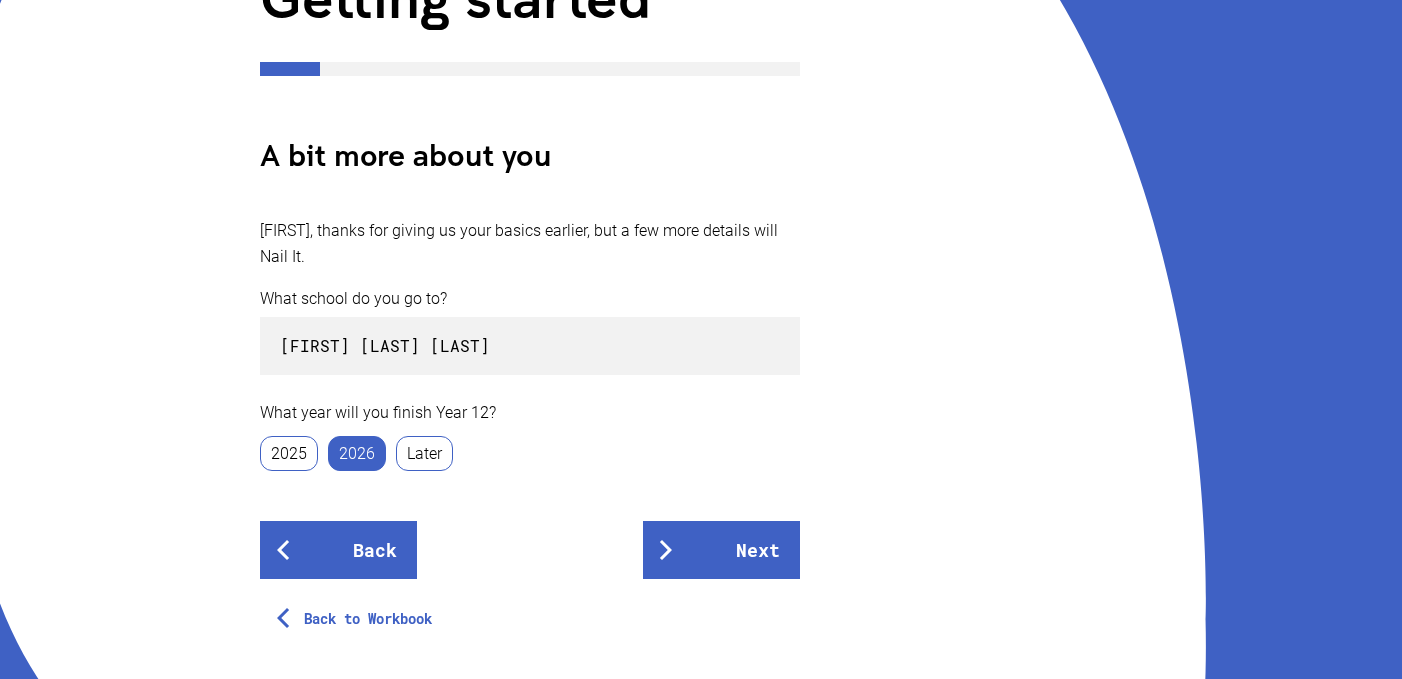 click on "2025" at bounding box center [289, 453] 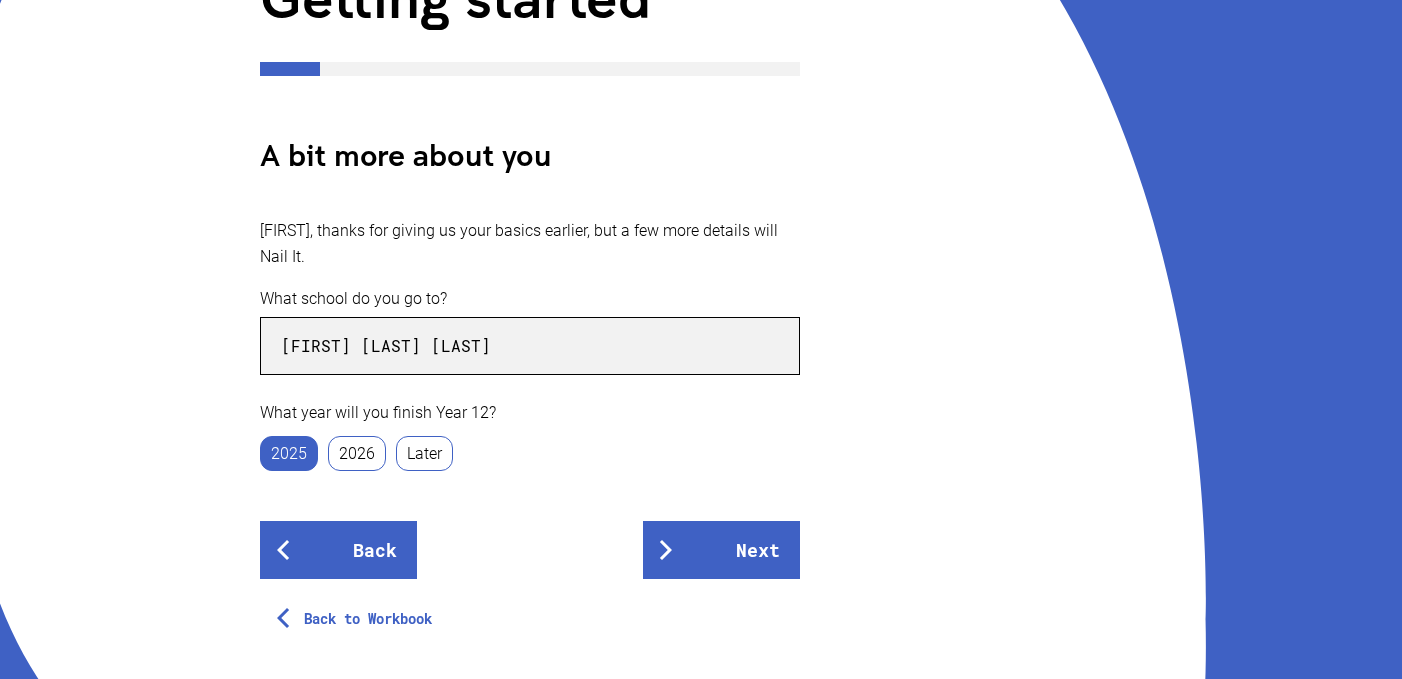 click on "[FIRST] [LAST] [LAST]" at bounding box center [530, 346] 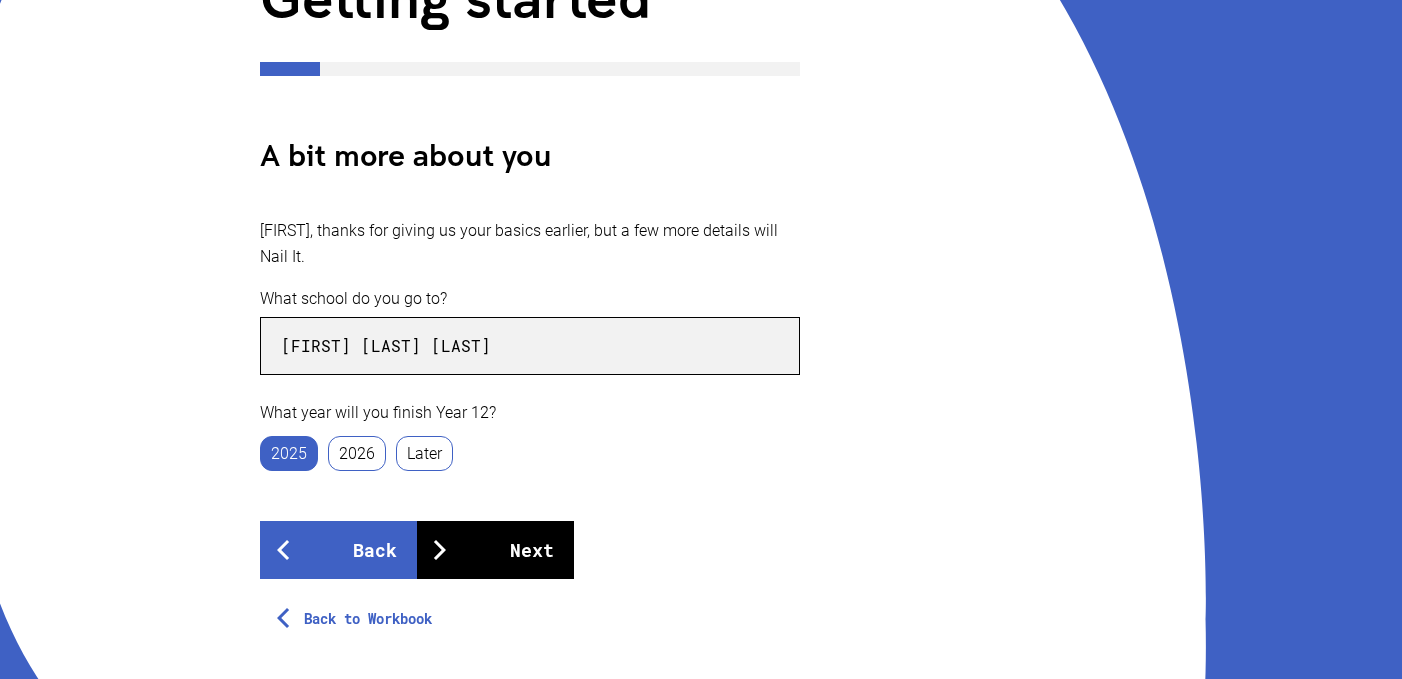 type on "[FIRST] [LAST] [LAST]" 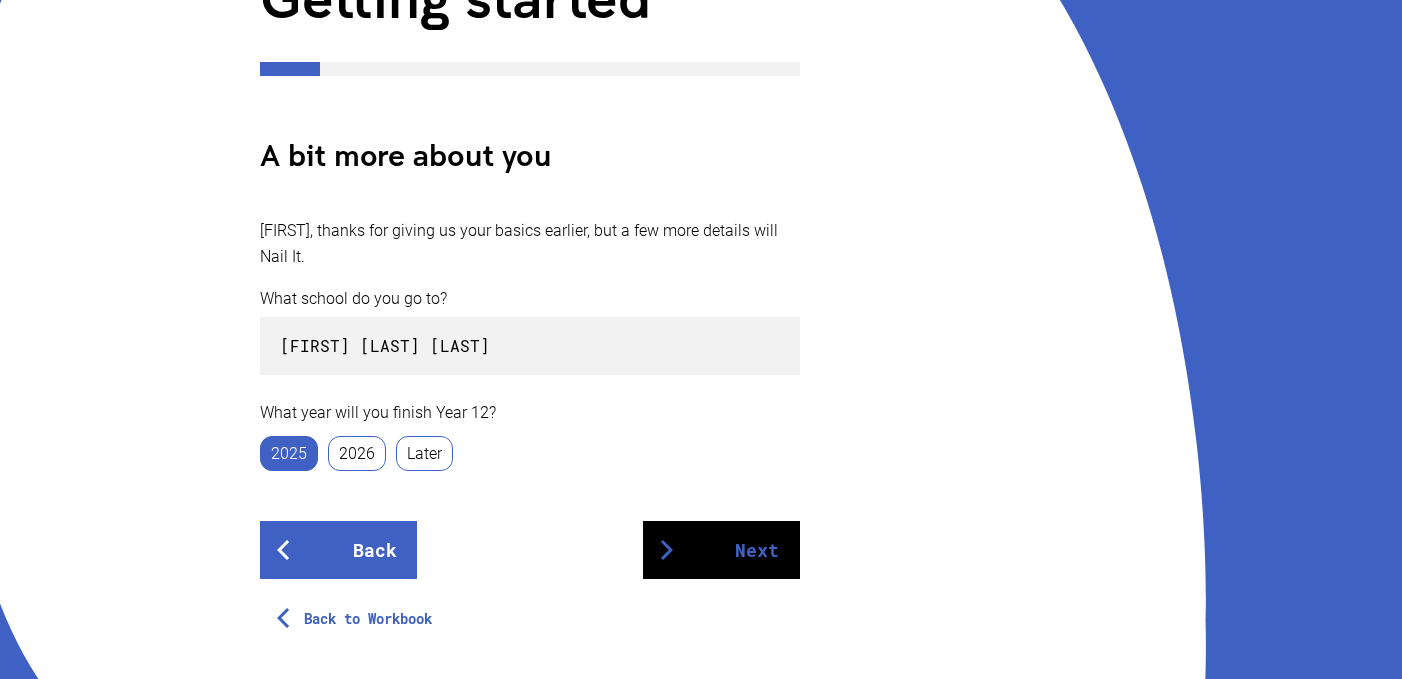 click at bounding box center [667, 550] 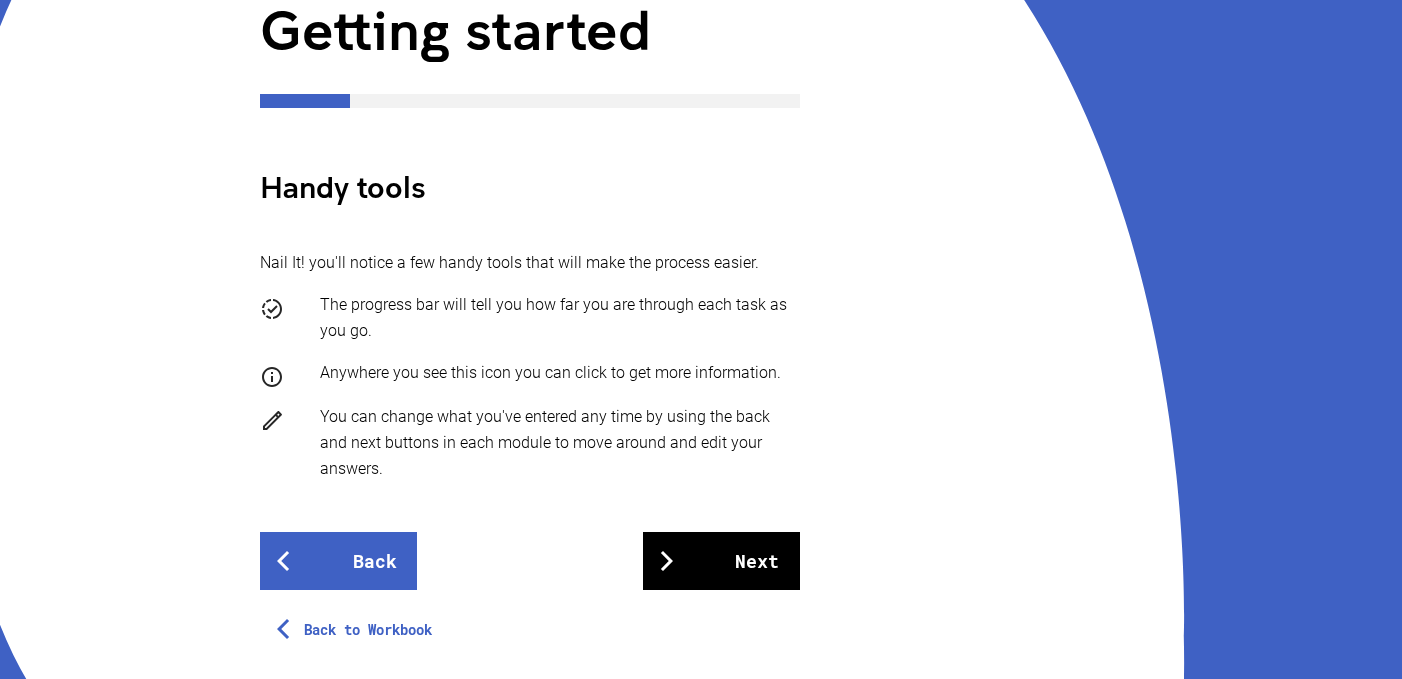 scroll, scrollTop: 287, scrollLeft: 0, axis: vertical 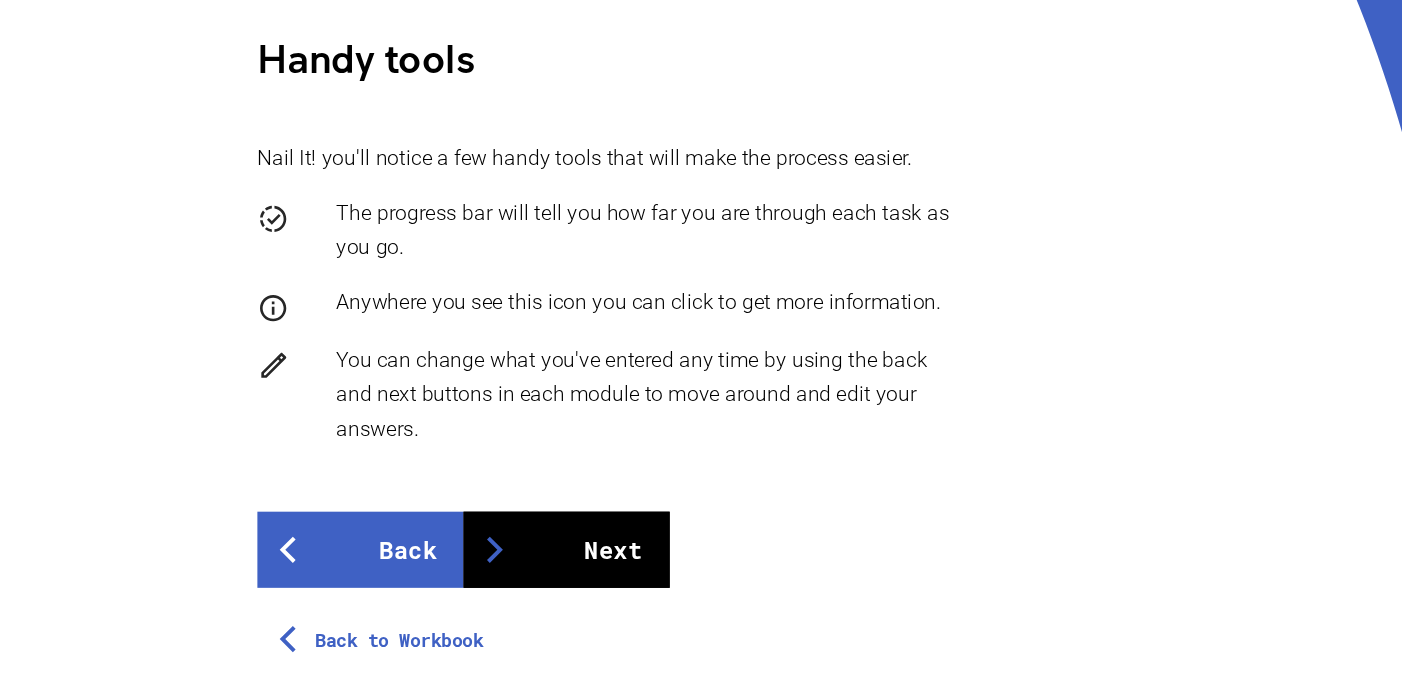 click at bounding box center [441, 562] 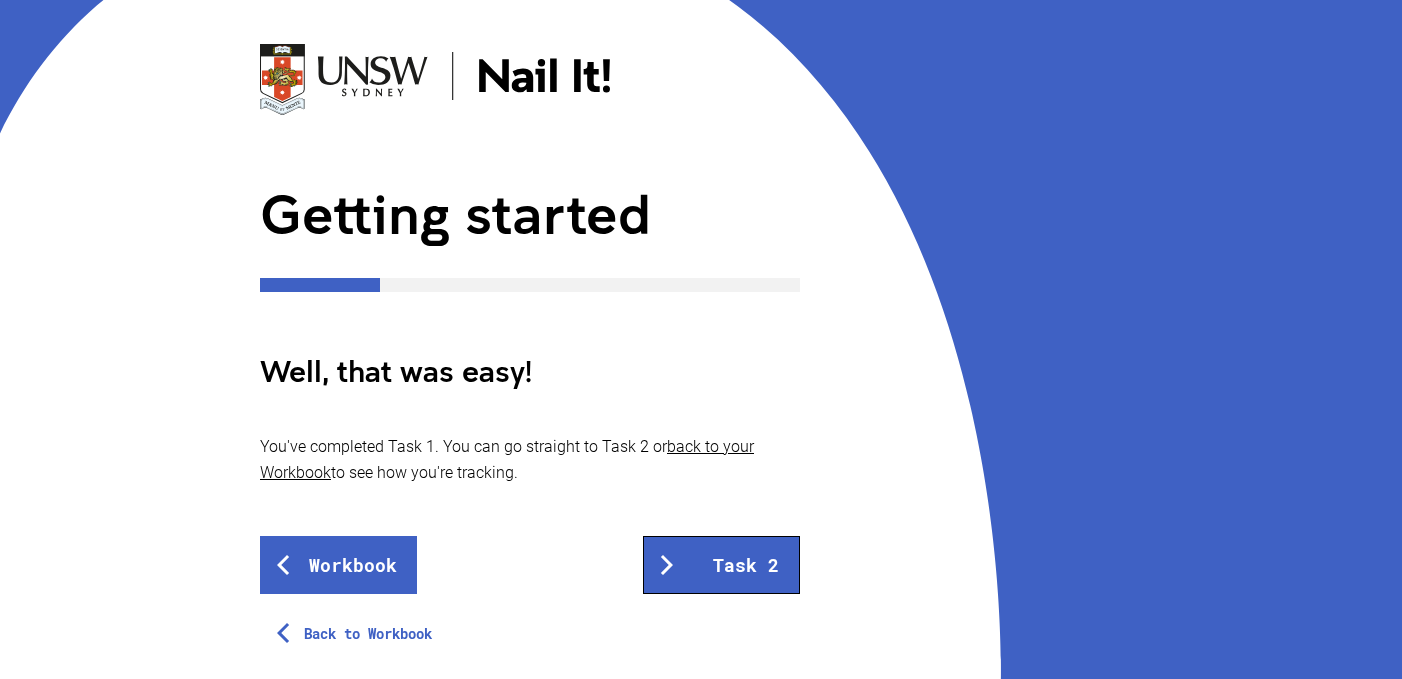 scroll, scrollTop: 101, scrollLeft: 0, axis: vertical 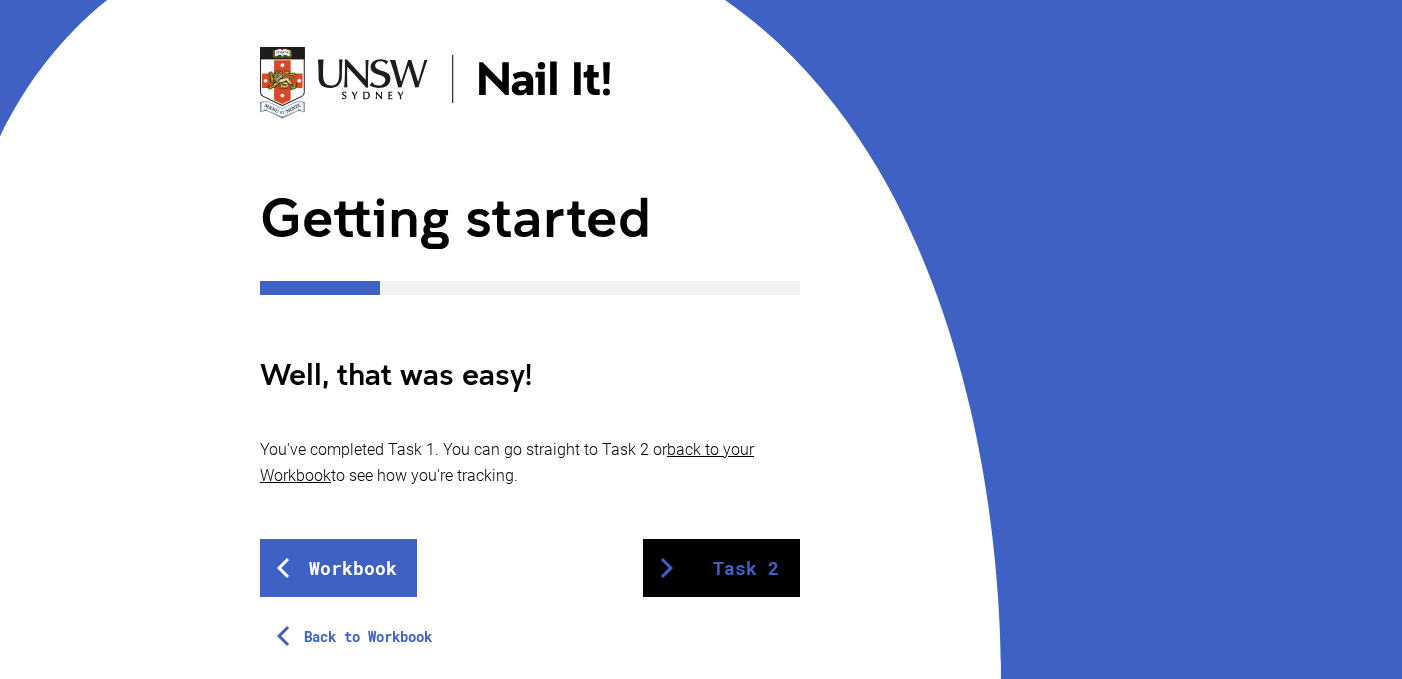click at bounding box center [667, 568] 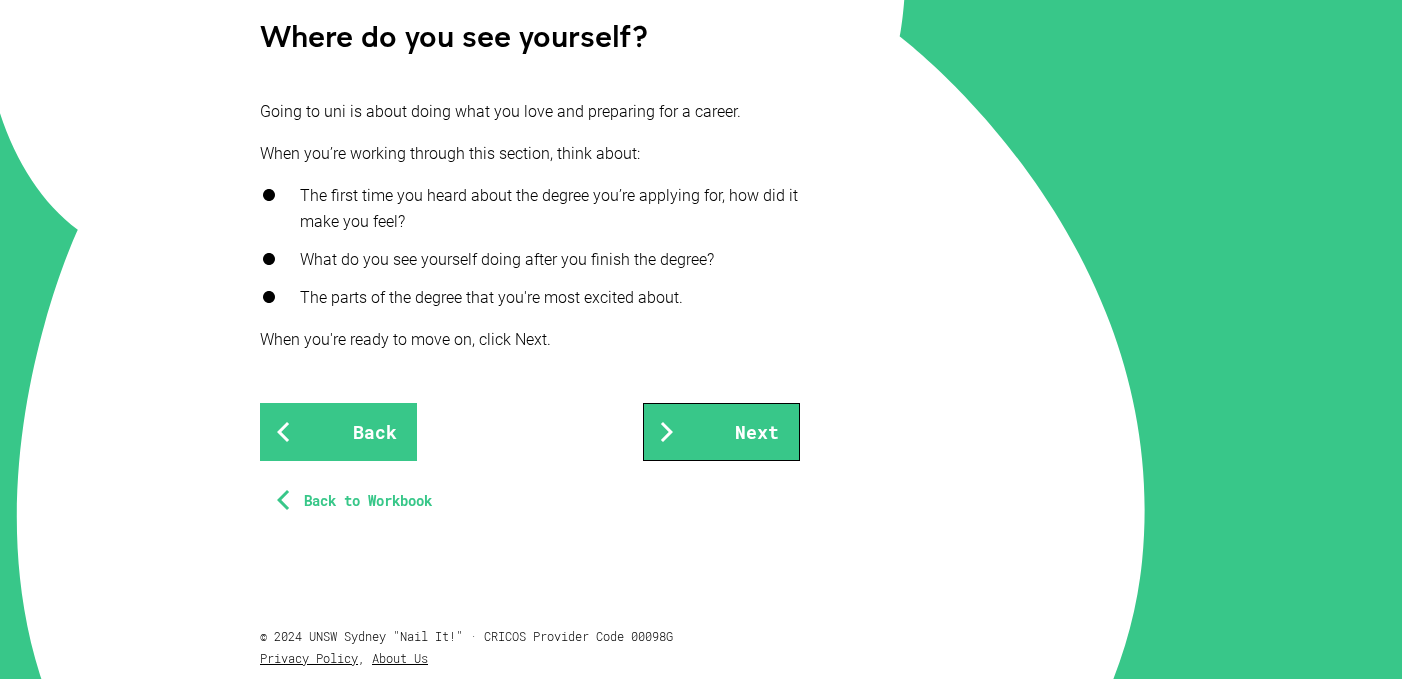scroll, scrollTop: 441, scrollLeft: 0, axis: vertical 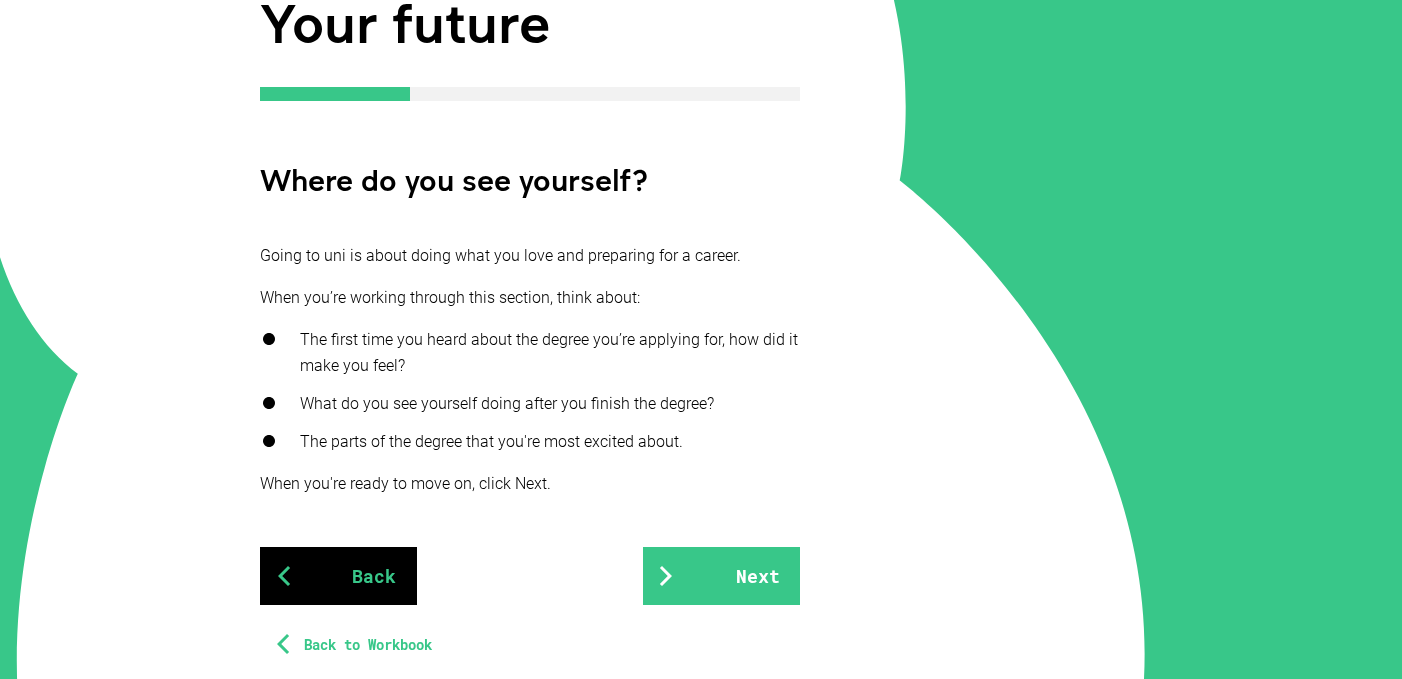 click on "Back" at bounding box center [338, 576] 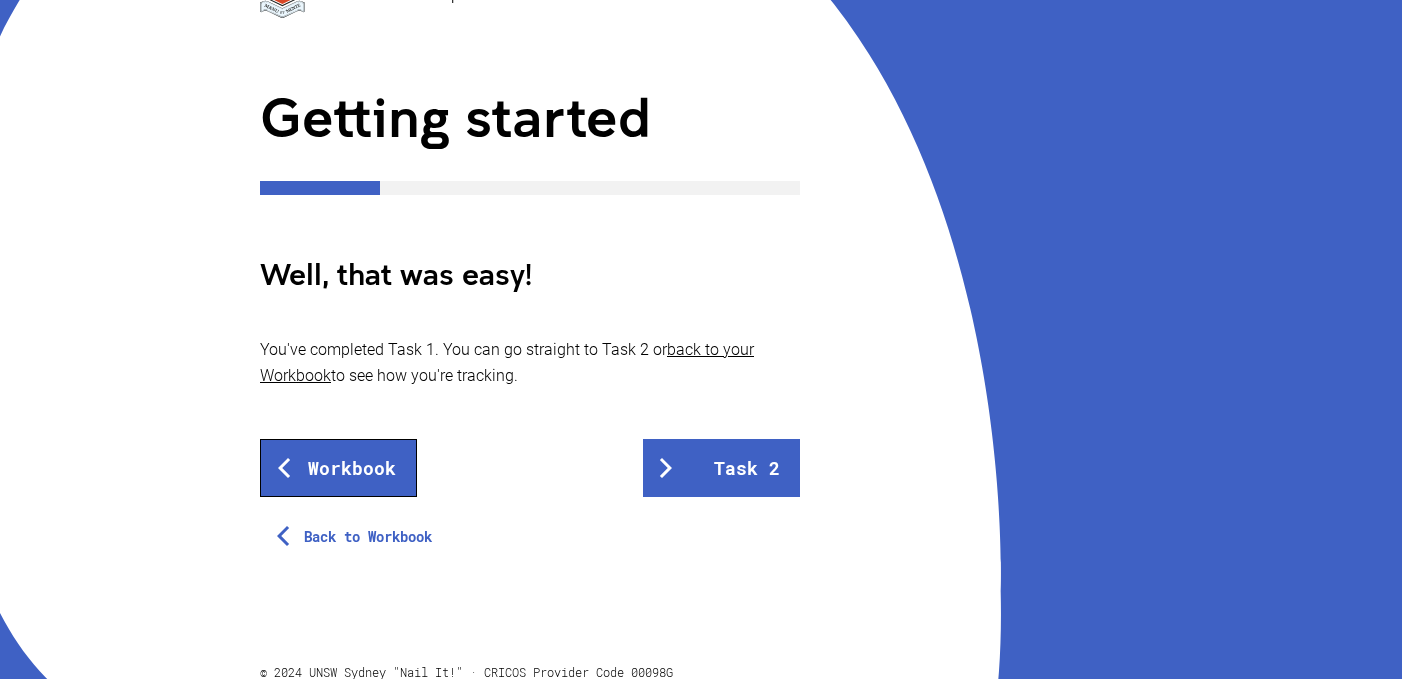scroll, scrollTop: 274, scrollLeft: 0, axis: vertical 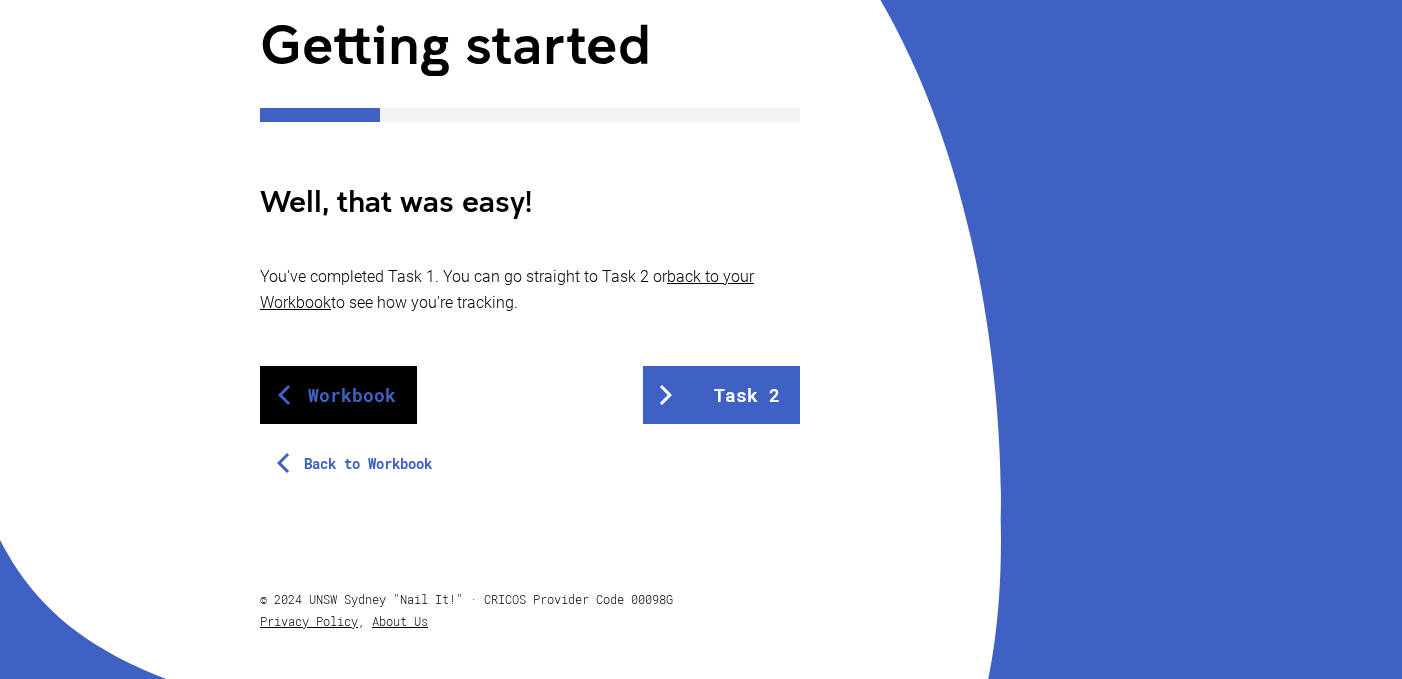 click on "Workbook" at bounding box center (338, 395) 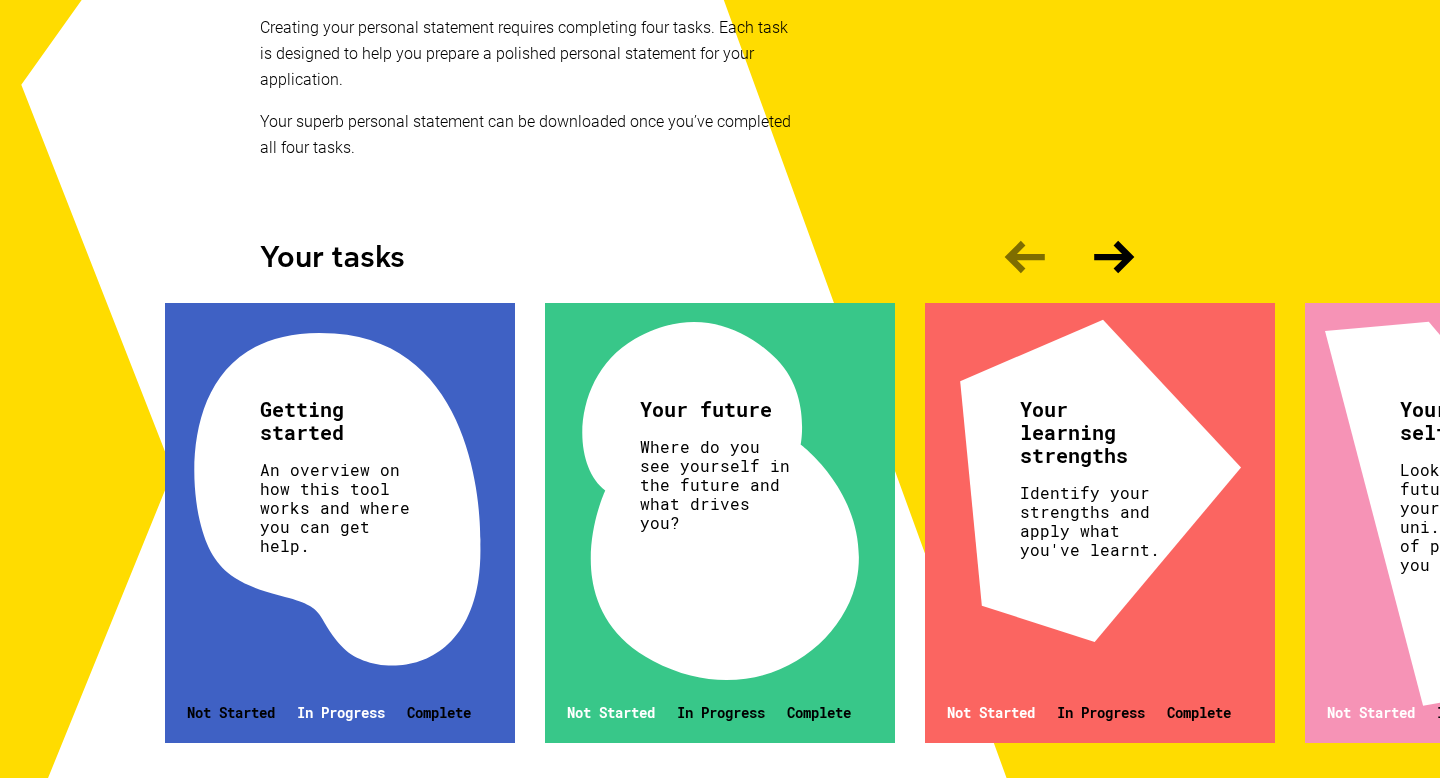 scroll, scrollTop: 436, scrollLeft: 0, axis: vertical 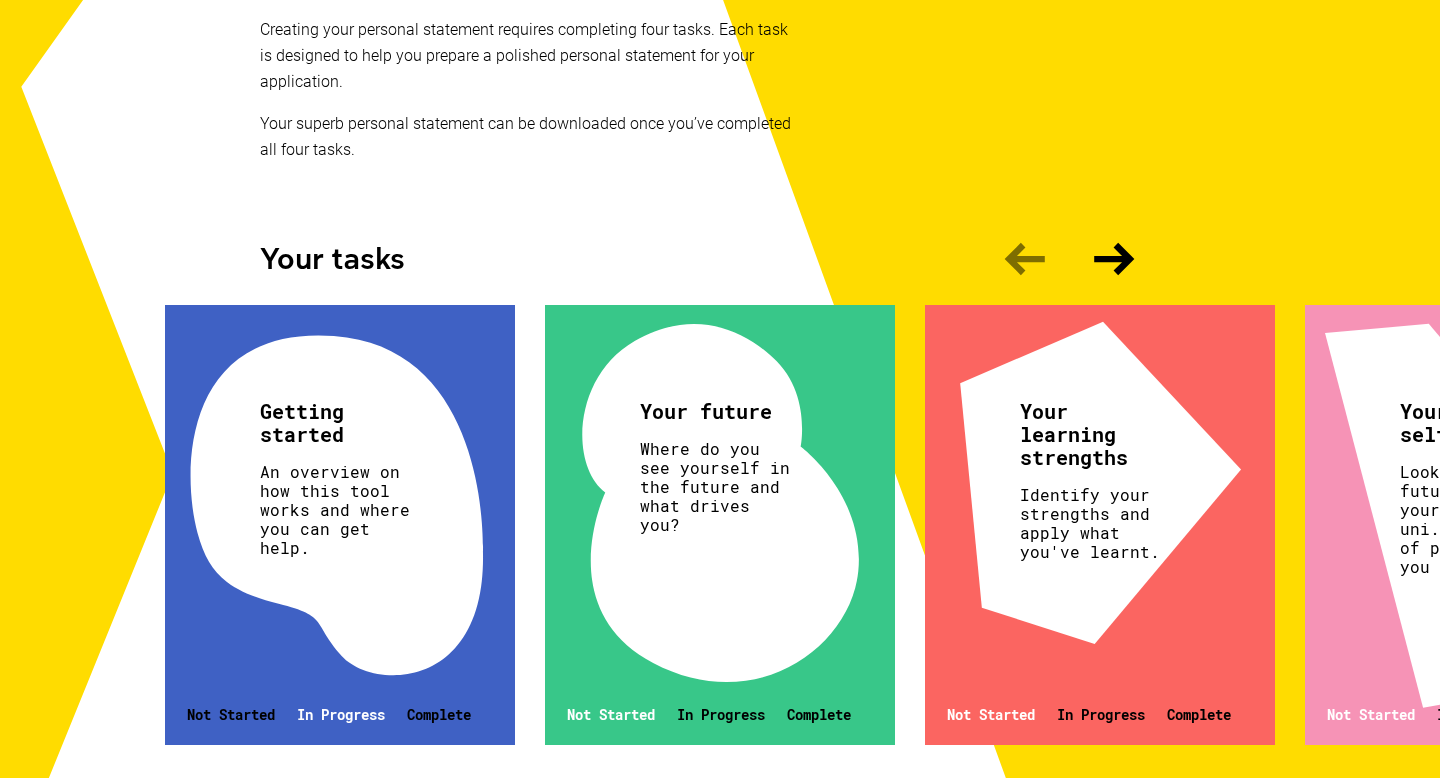 click on "Getting started An overview on how this tool works and where you can get help. Not Started In Progress Complete" at bounding box center (340, 525) 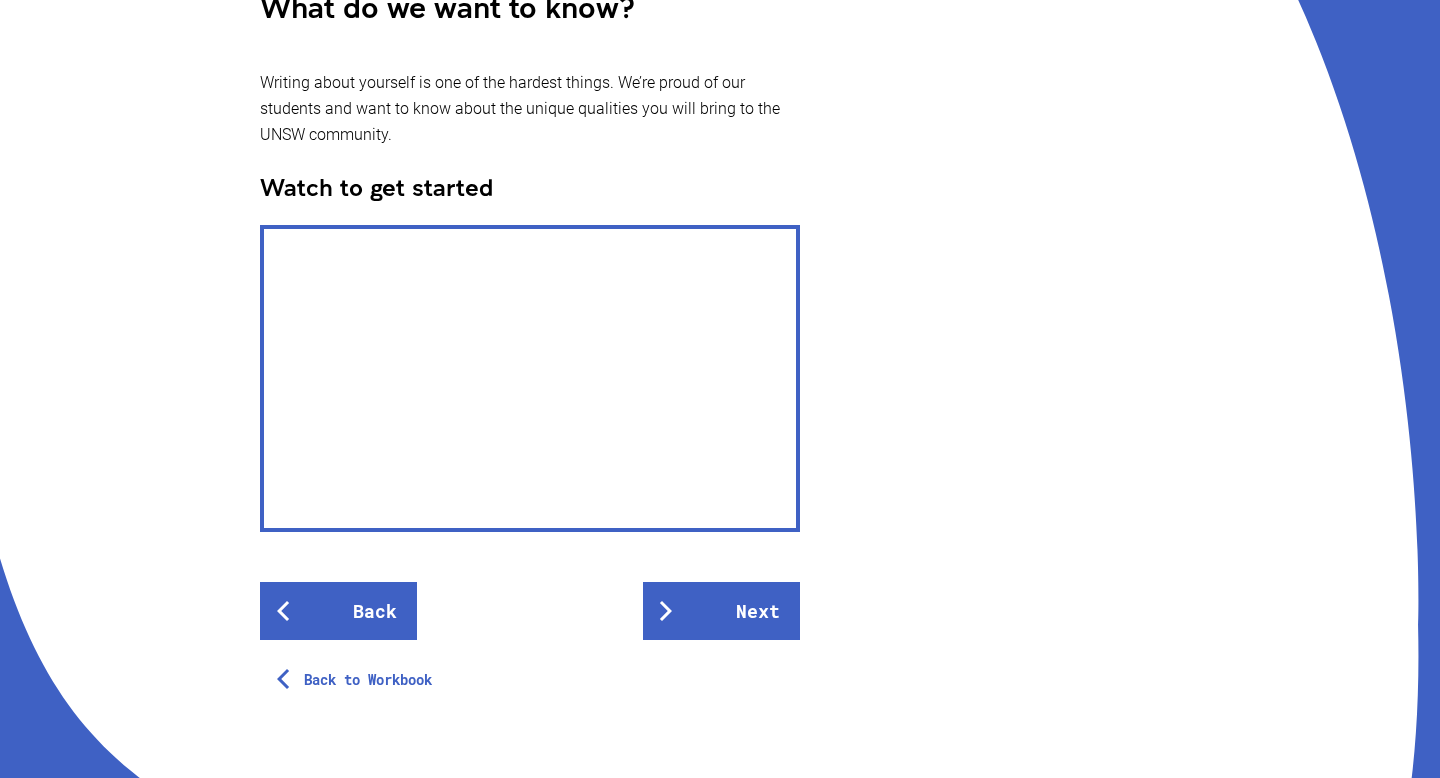 scroll, scrollTop: 458, scrollLeft: 0, axis: vertical 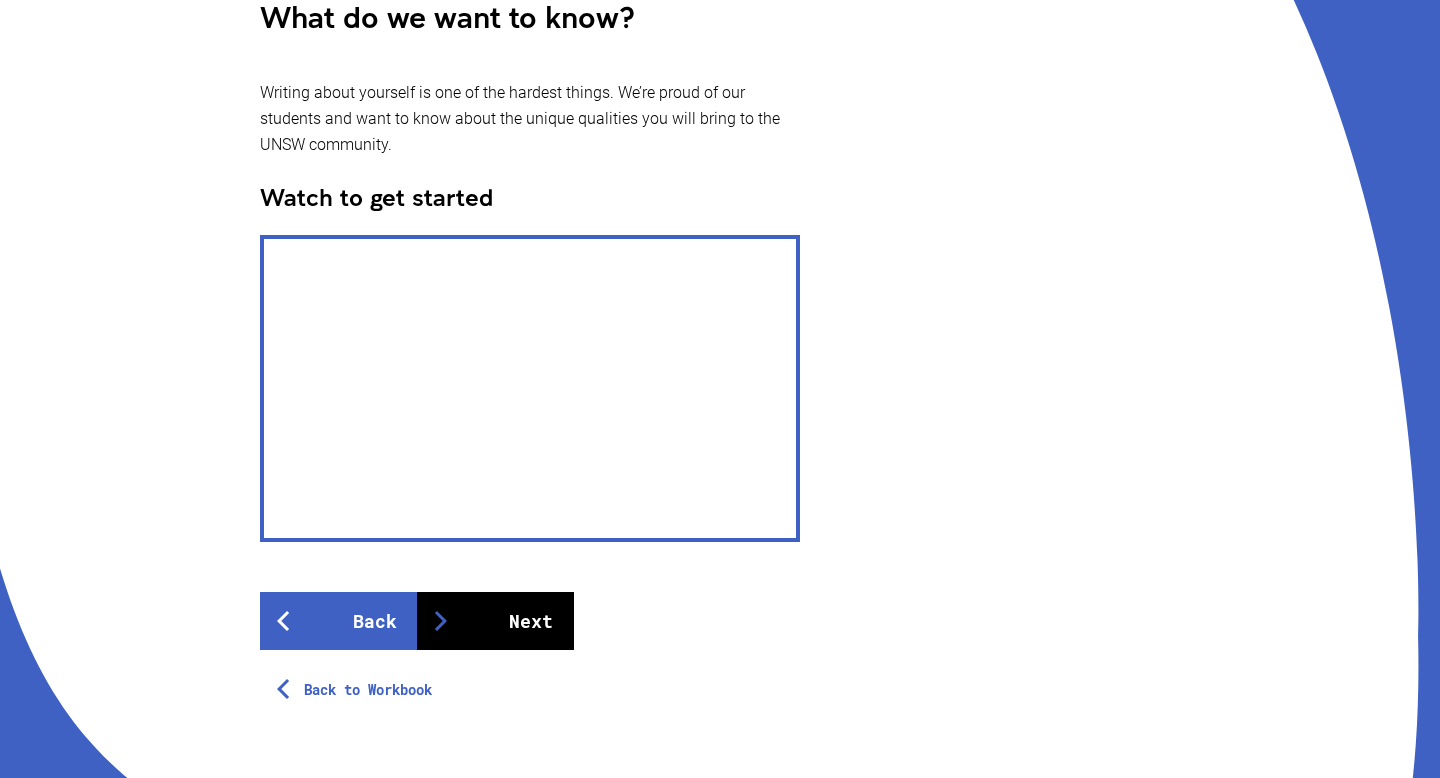 click on "Next" at bounding box center [495, 621] 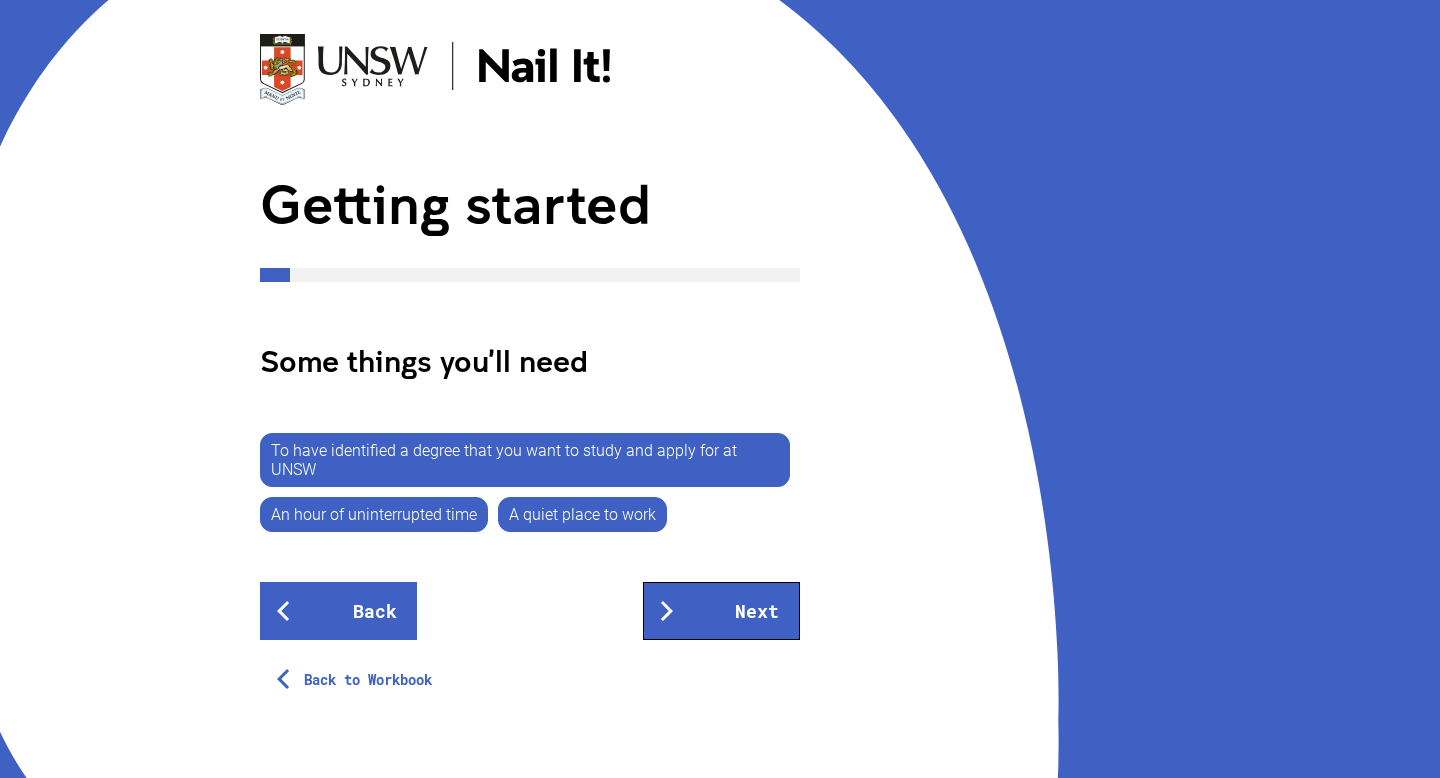 scroll, scrollTop: 149, scrollLeft: 0, axis: vertical 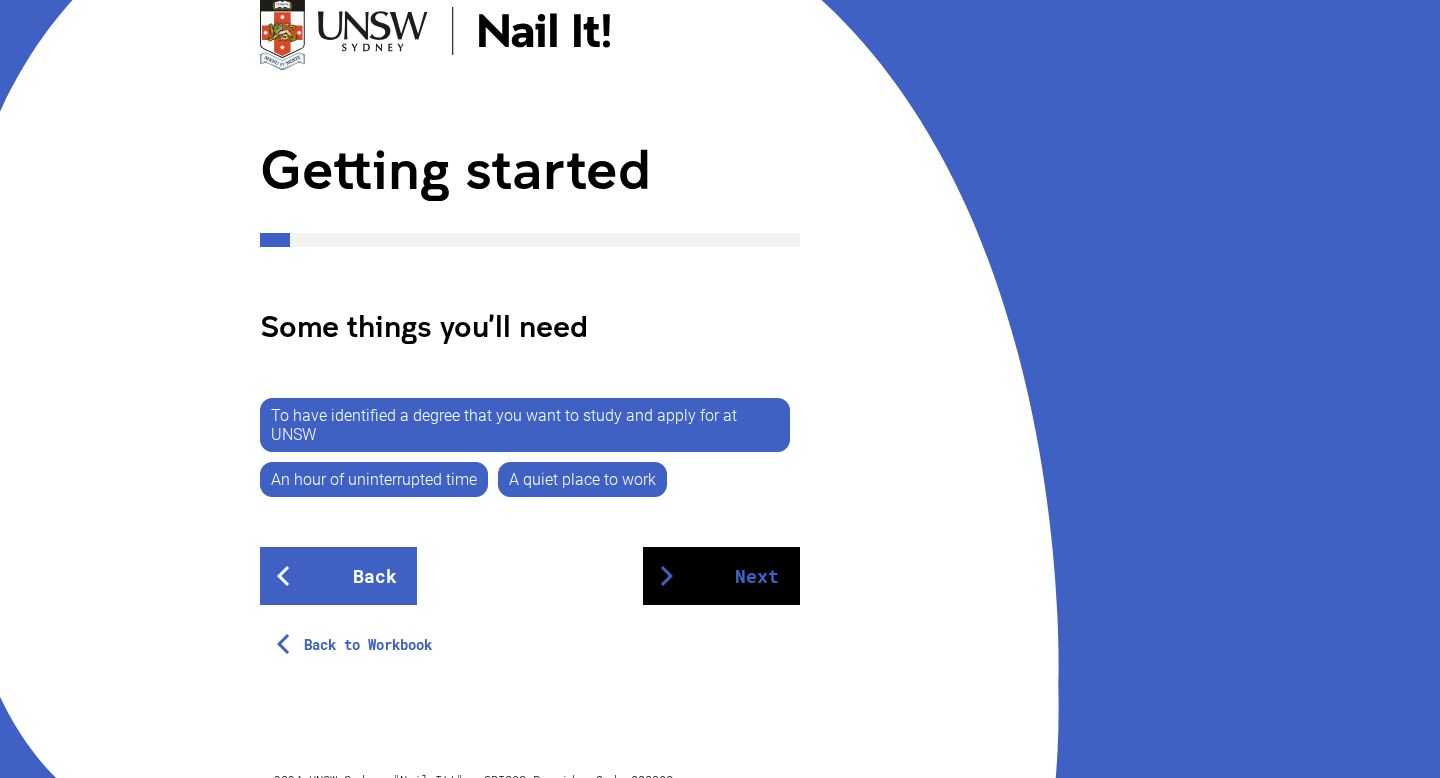 click on "Next" at bounding box center [721, 576] 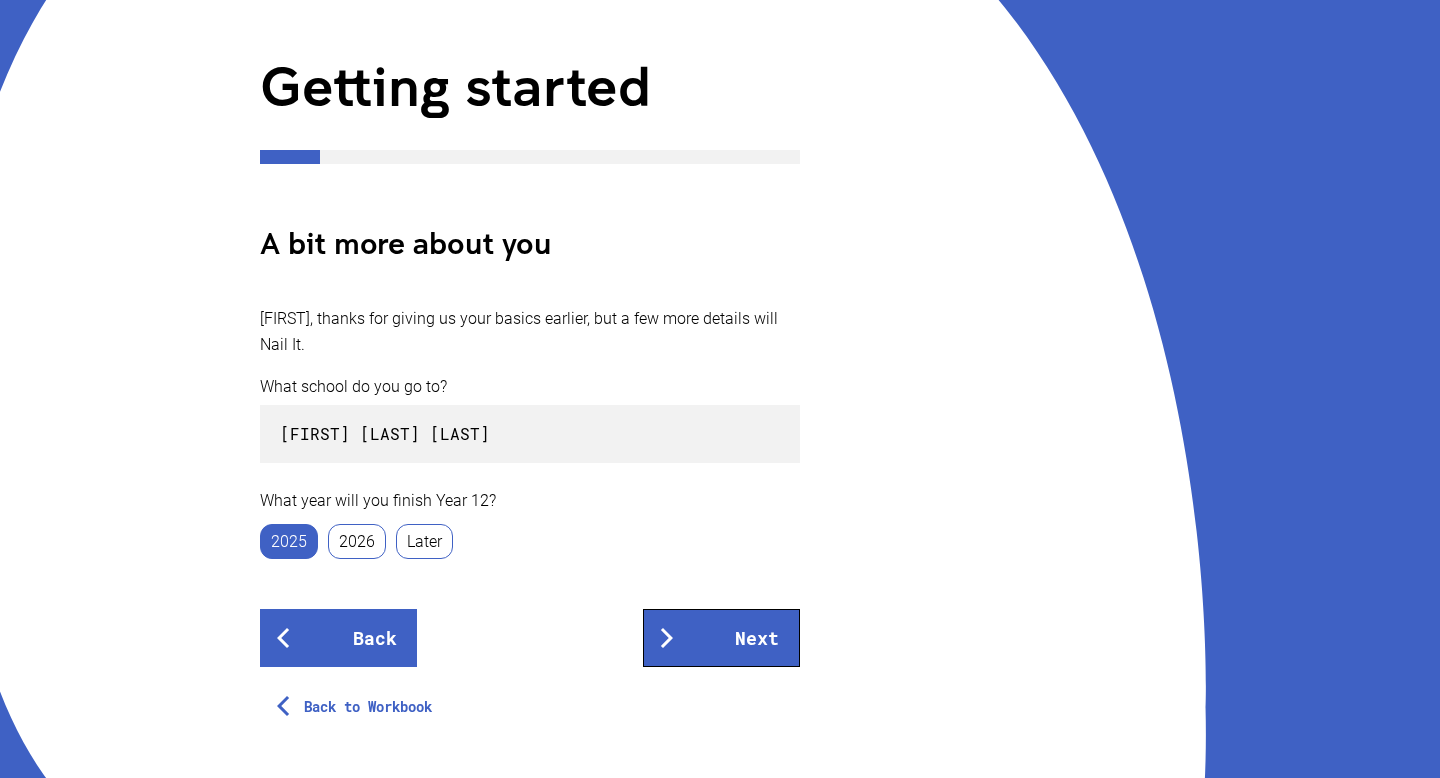 scroll, scrollTop: 234, scrollLeft: 0, axis: vertical 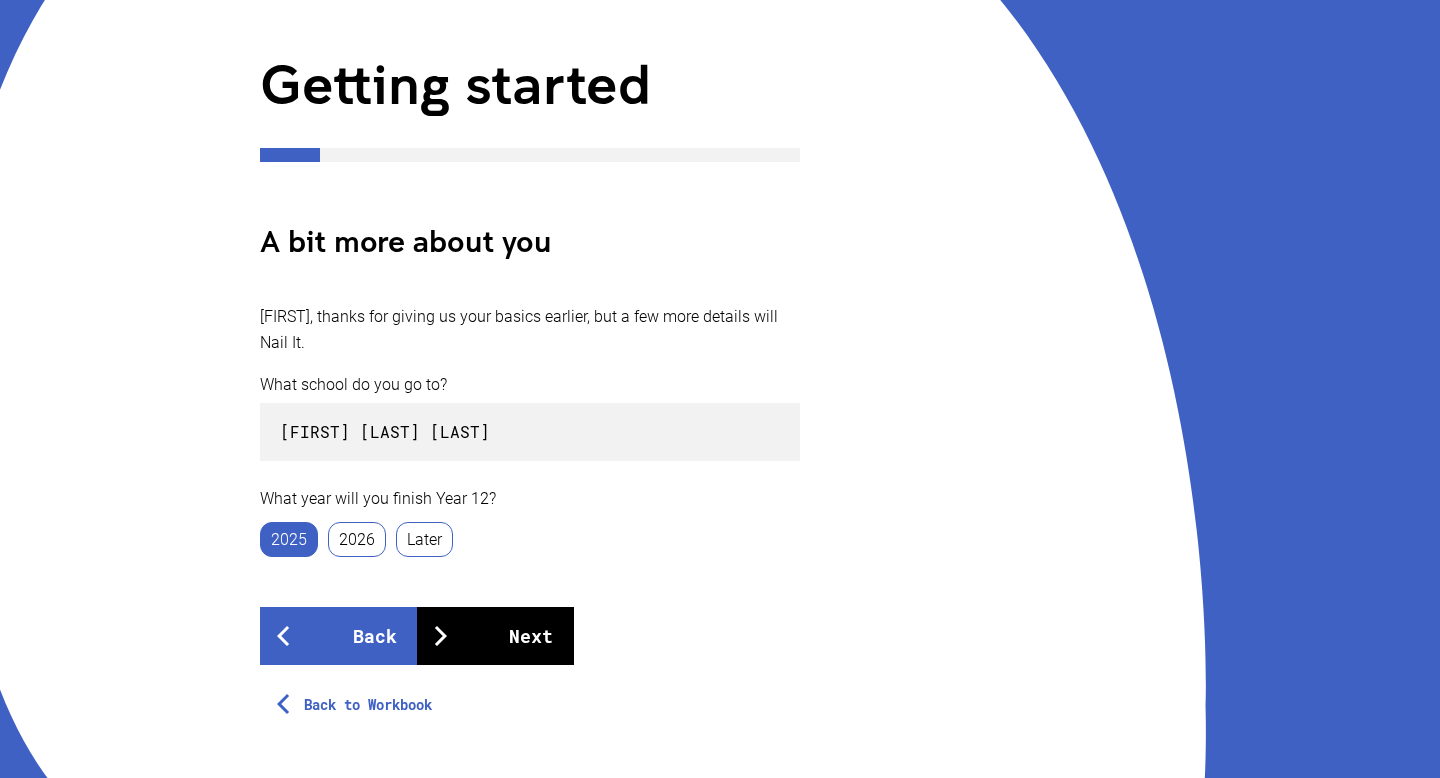 click at bounding box center [441, 636] 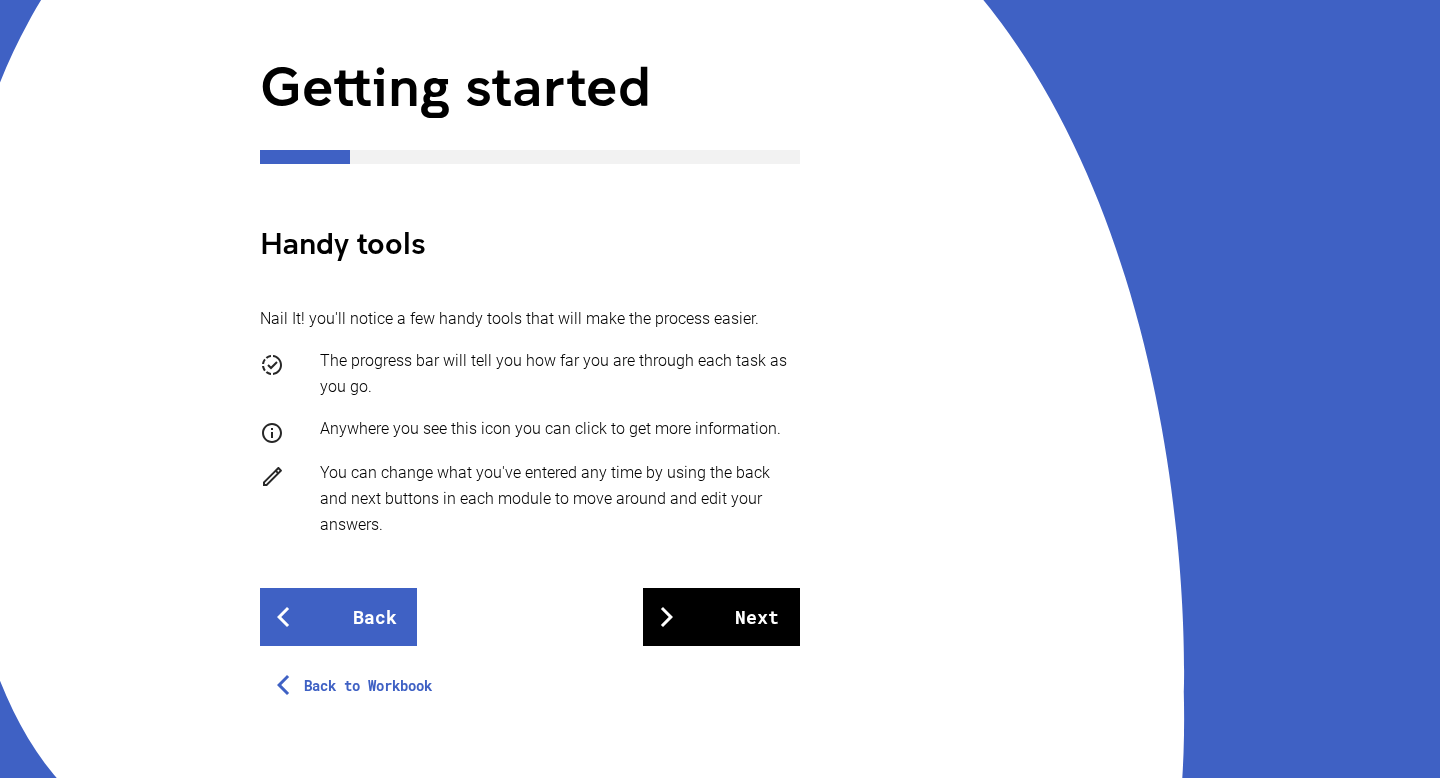 scroll, scrollTop: 237, scrollLeft: 0, axis: vertical 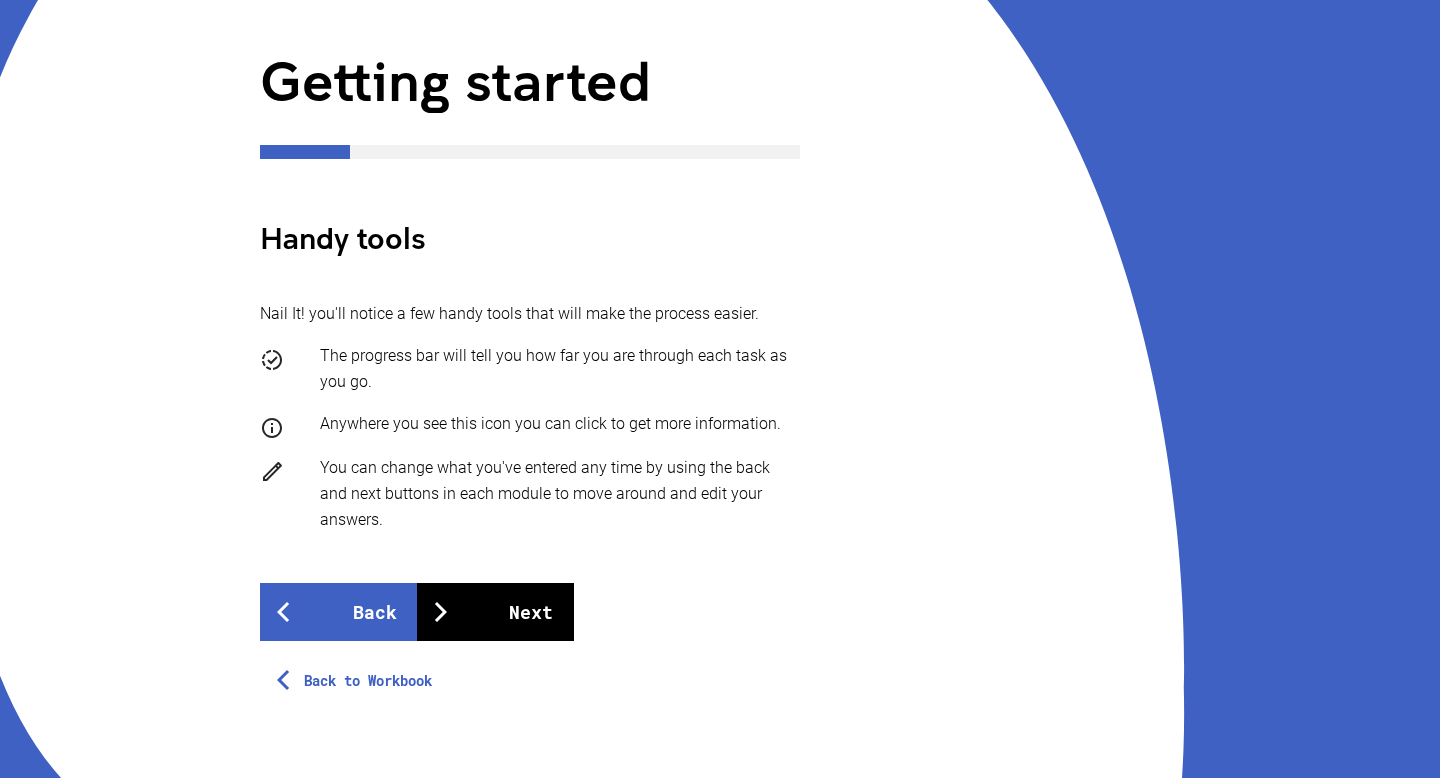 click at bounding box center (441, 612) 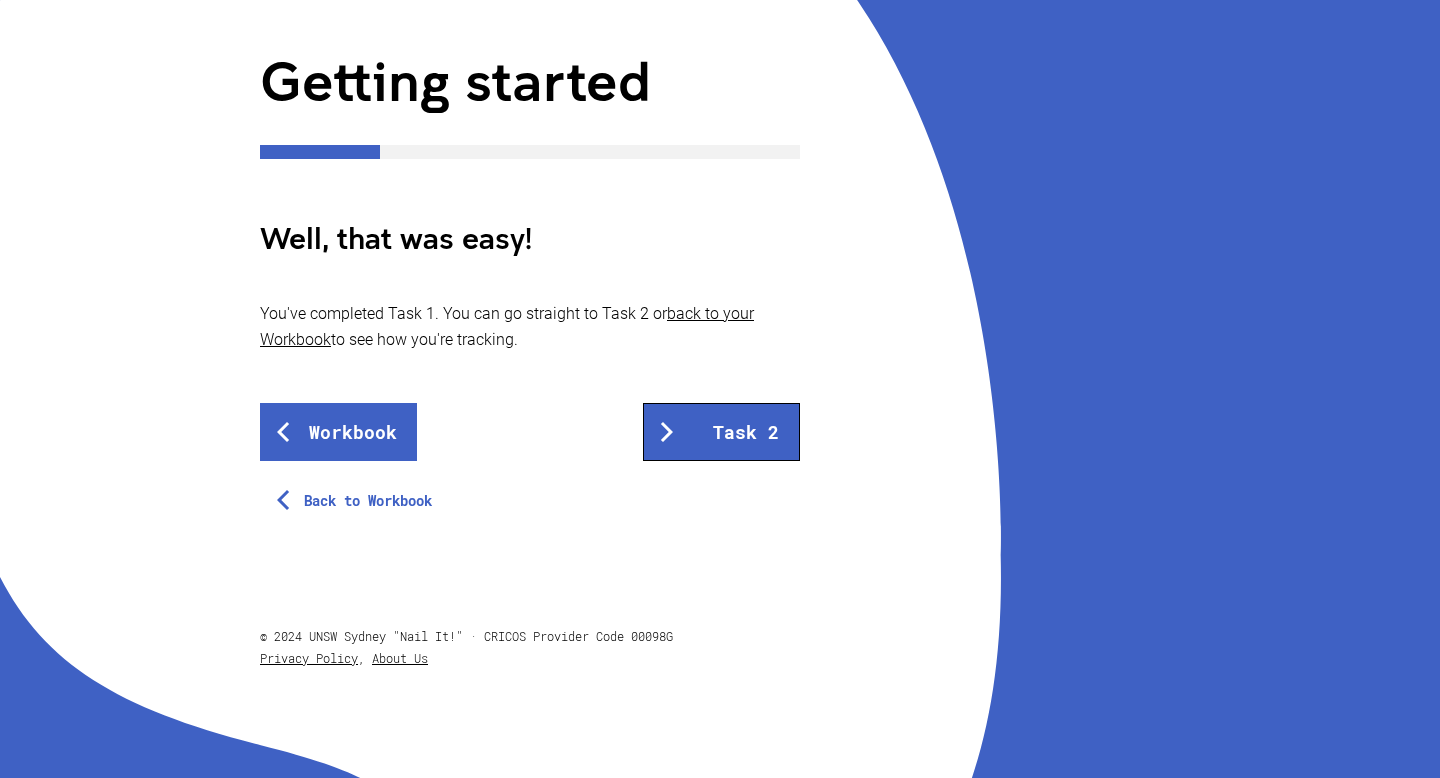 scroll, scrollTop: 0, scrollLeft: 0, axis: both 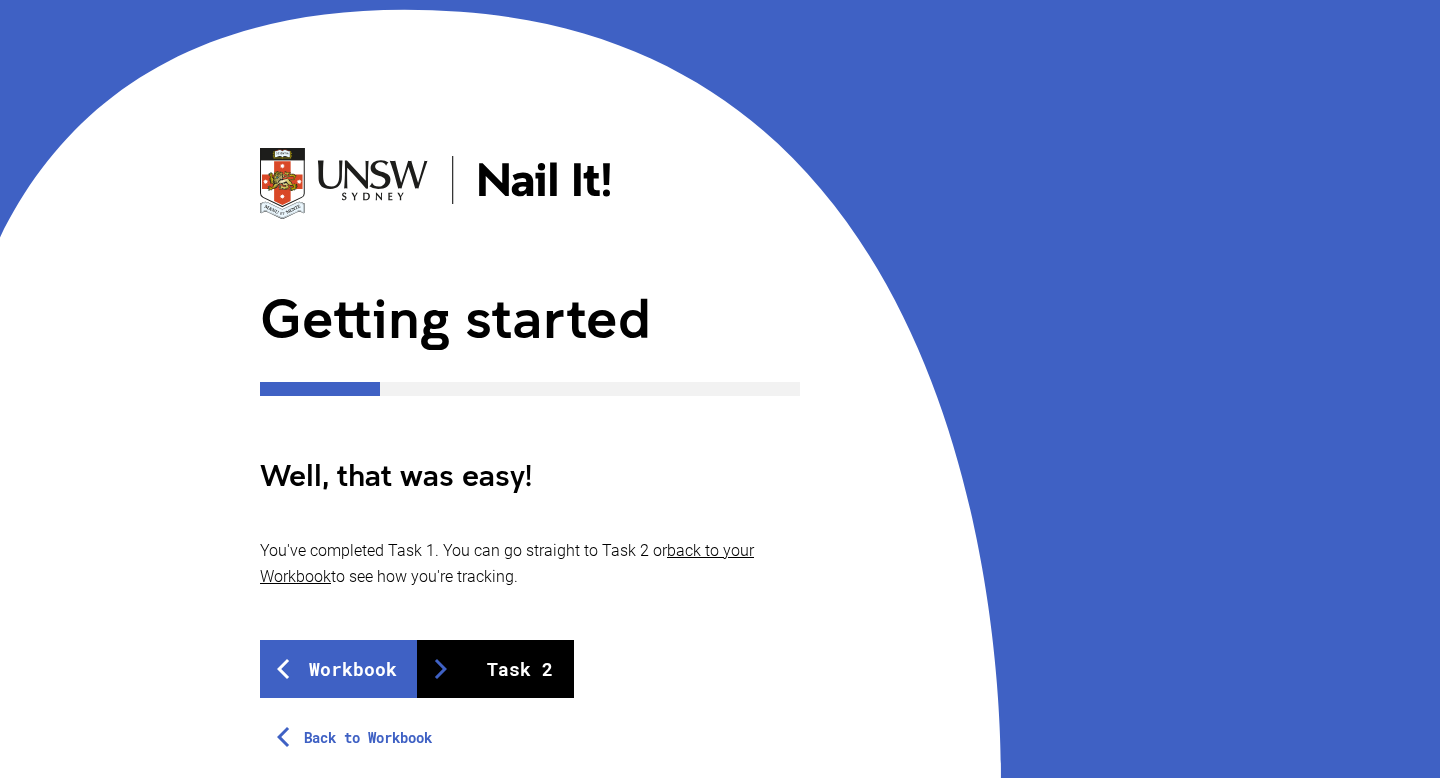 click at bounding box center (441, 669) 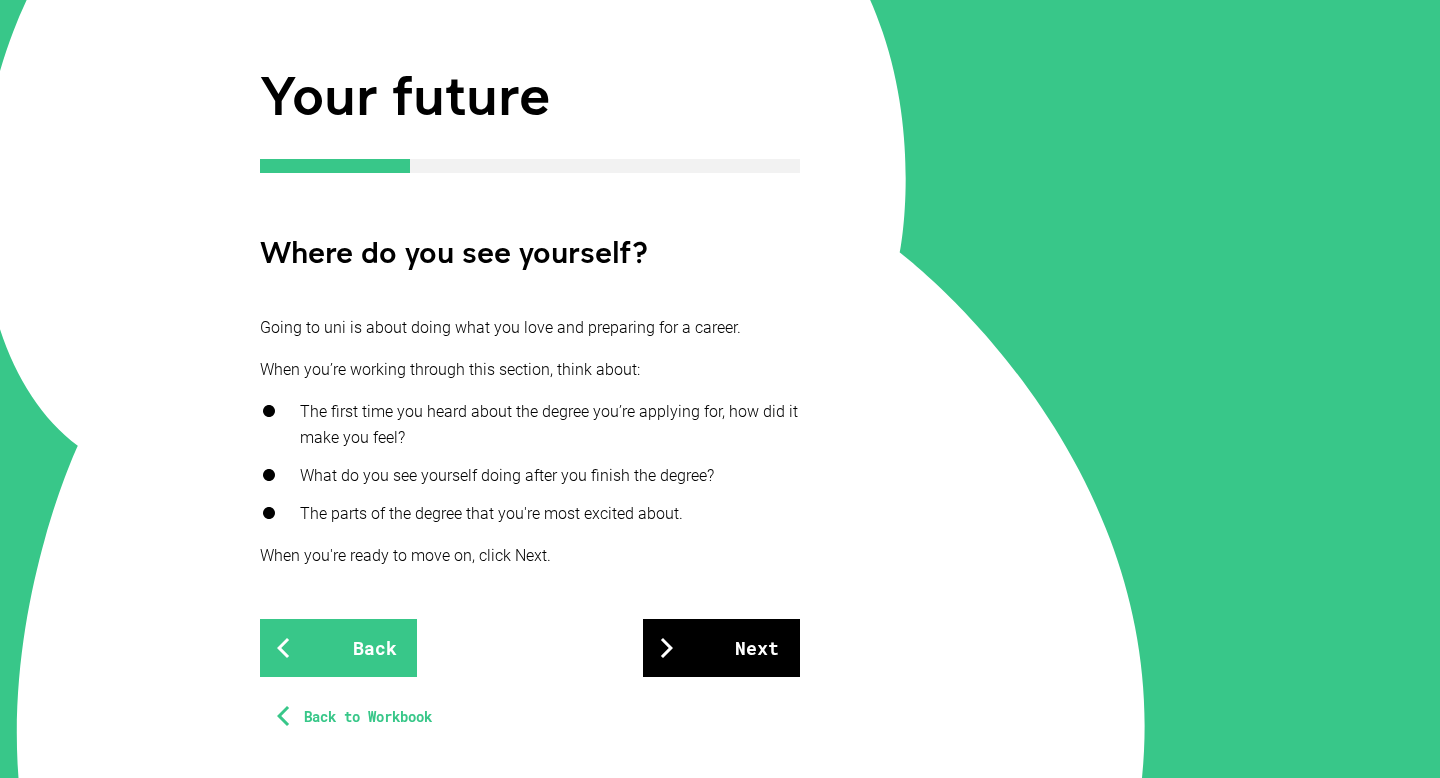 scroll, scrollTop: 232, scrollLeft: 0, axis: vertical 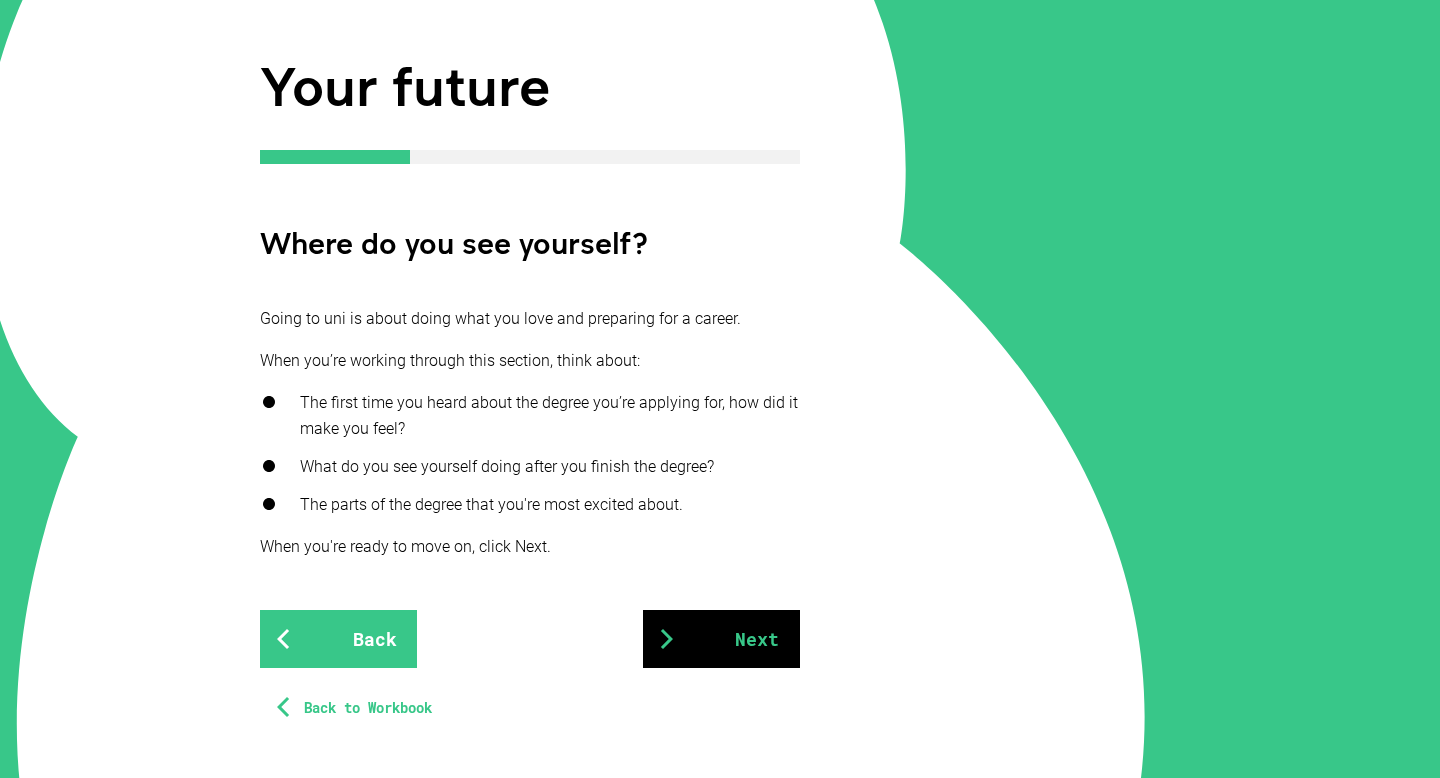 click at bounding box center (667, 639) 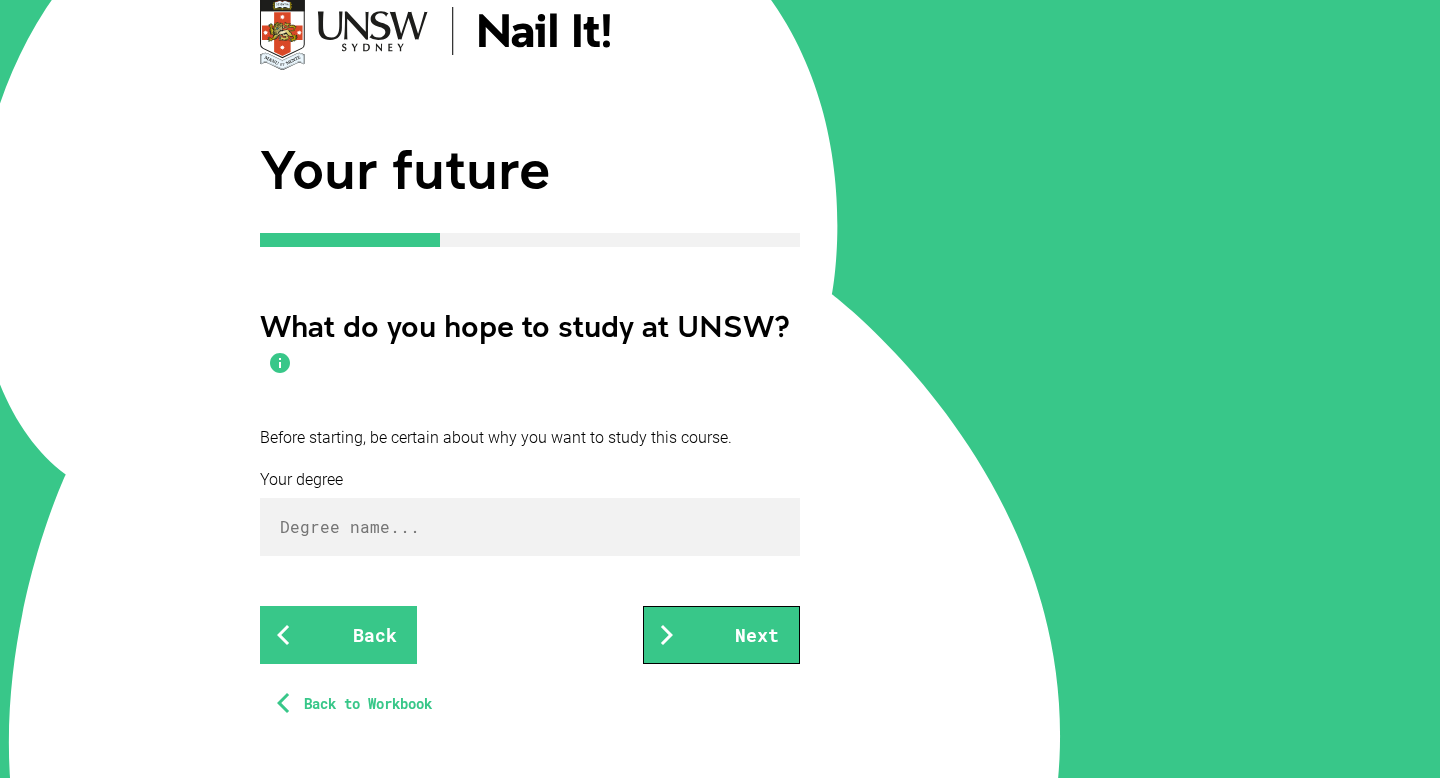 scroll, scrollTop: 218, scrollLeft: 0, axis: vertical 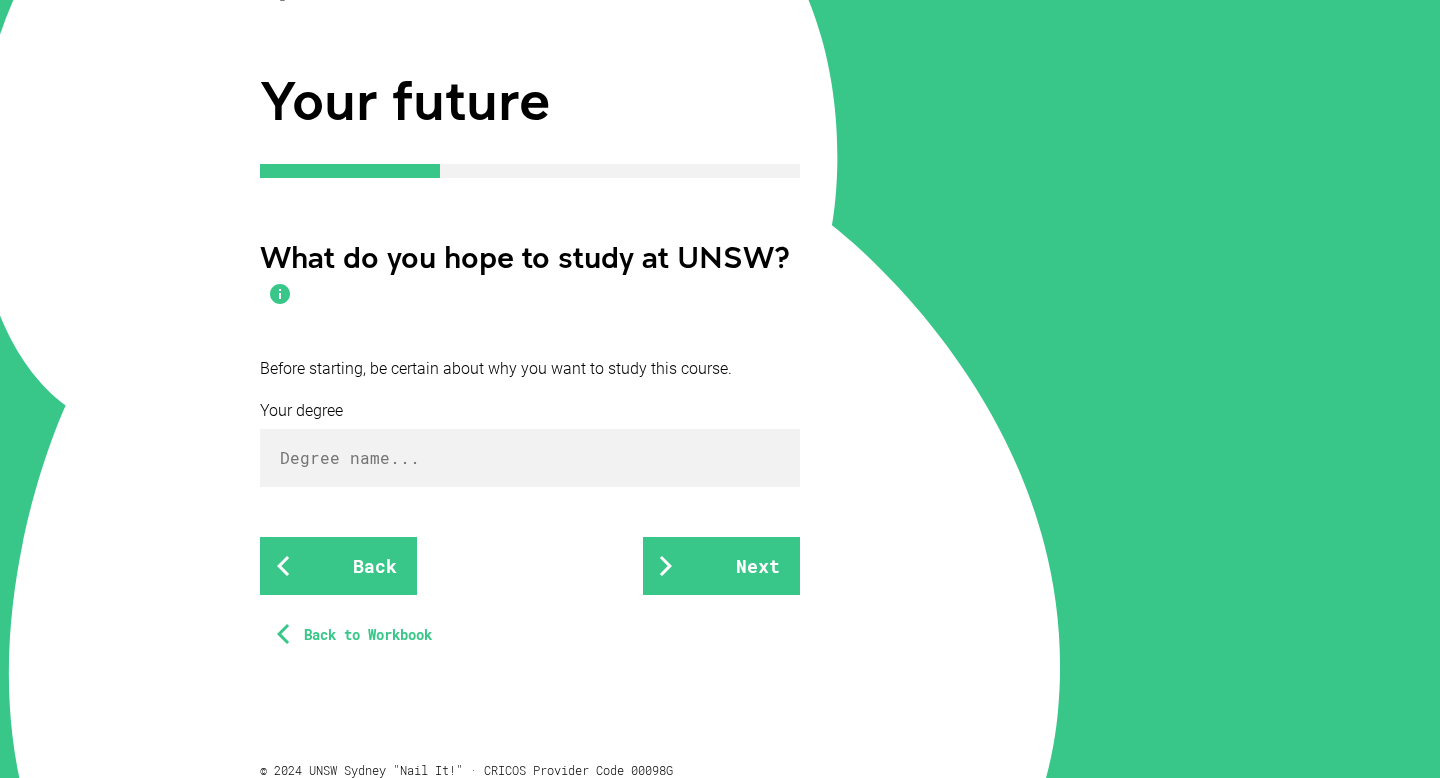 click on "Your degree Back Next Back to Workbook" at bounding box center (530, 526) 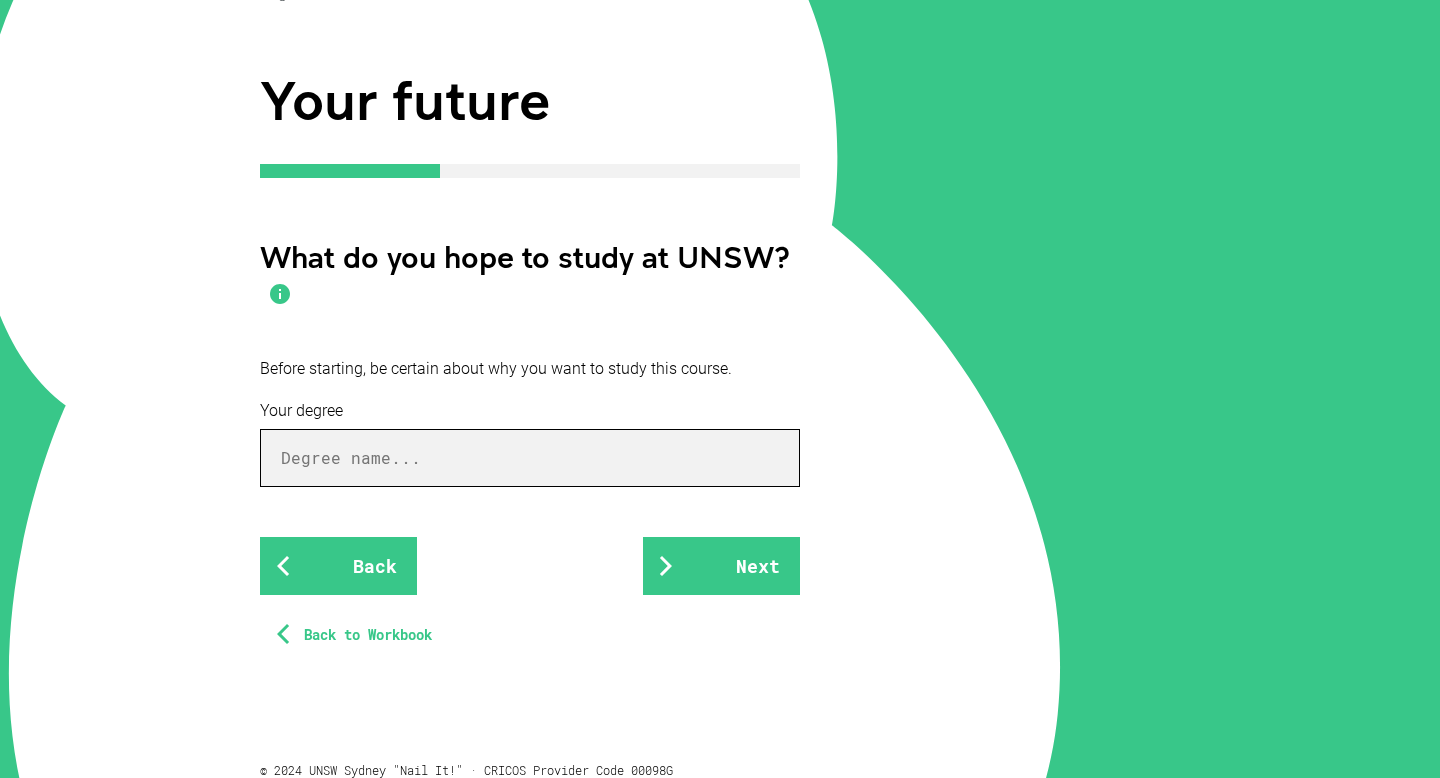 click at bounding box center [530, 458] 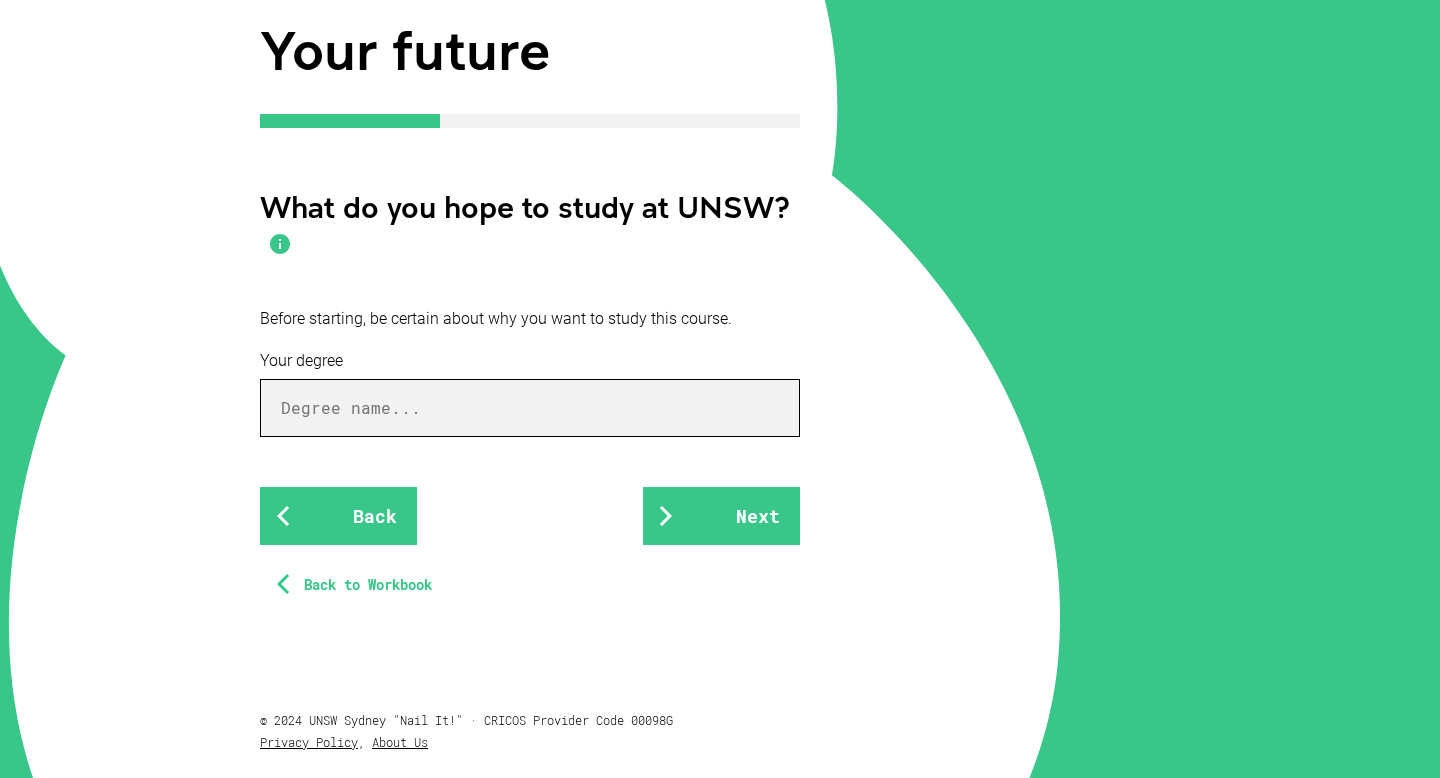 scroll, scrollTop: 265, scrollLeft: 0, axis: vertical 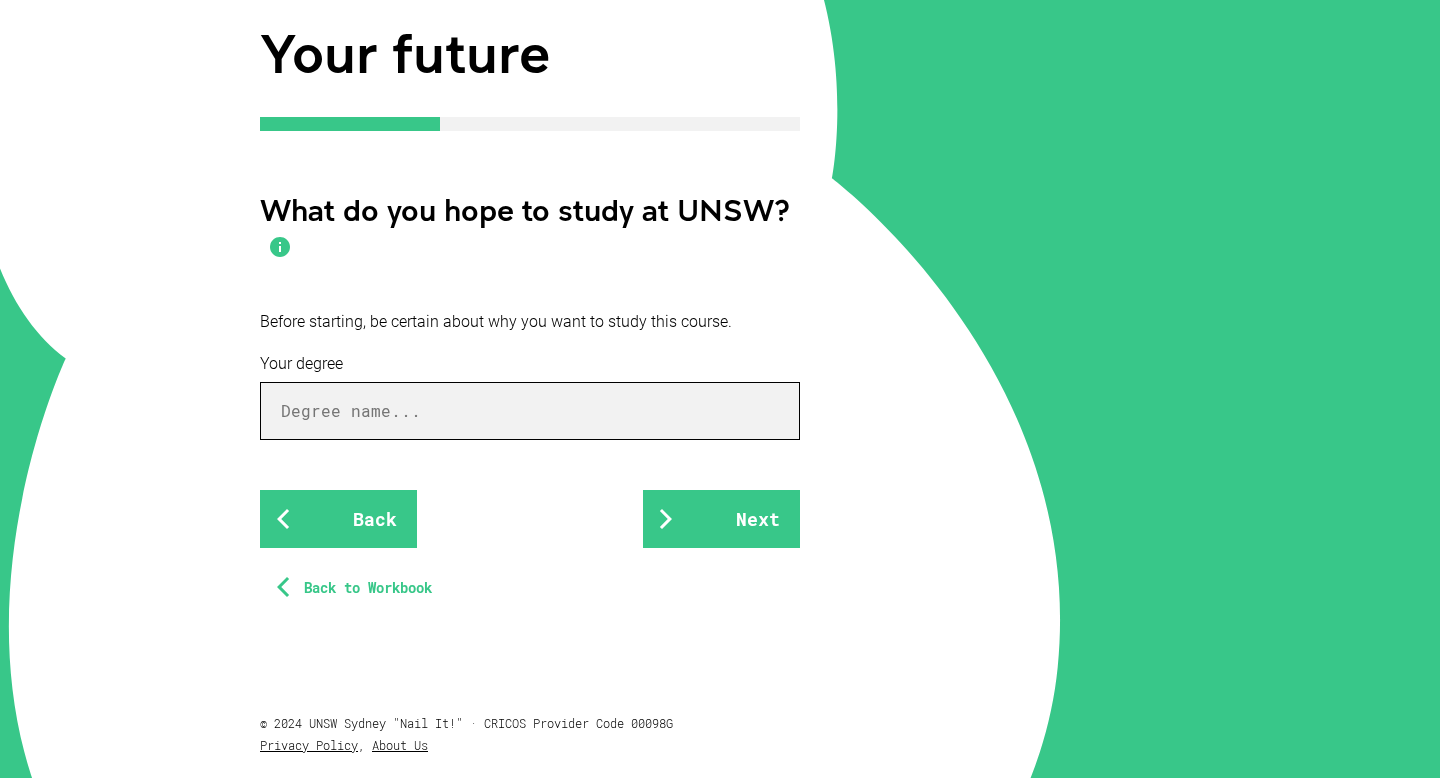 click at bounding box center (530, 411) 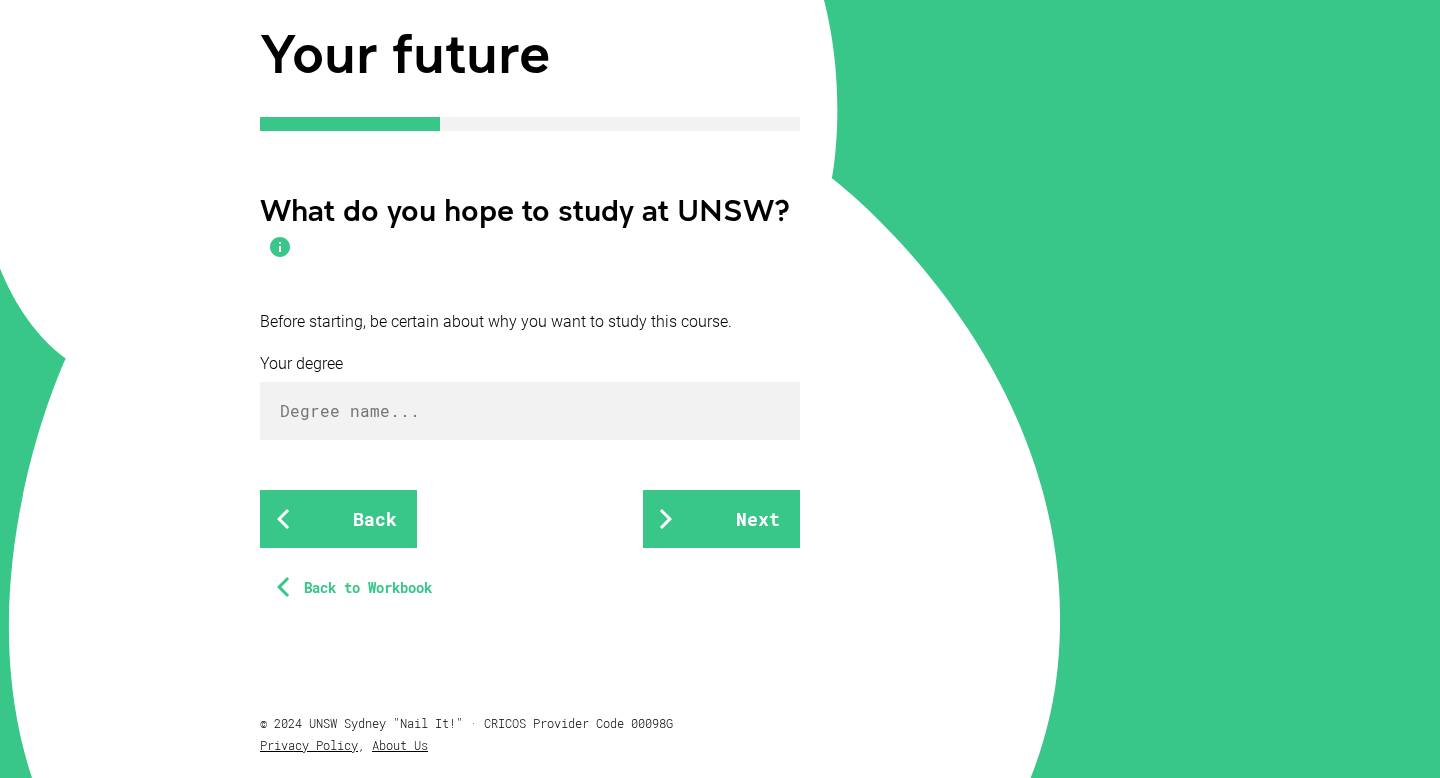 click on "Your degree Back Next Back to Workbook" at bounding box center (530, 479) 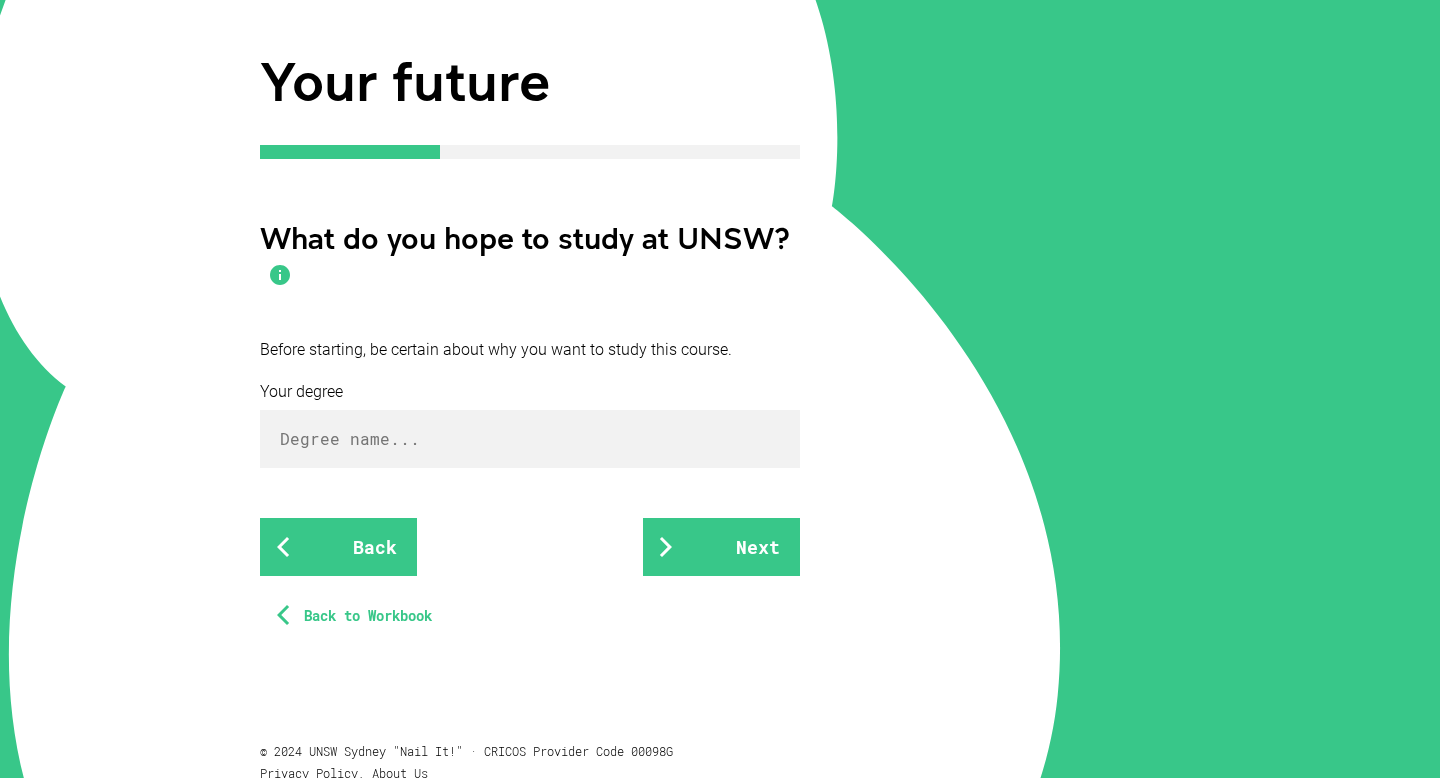 scroll, scrollTop: 269, scrollLeft: 0, axis: vertical 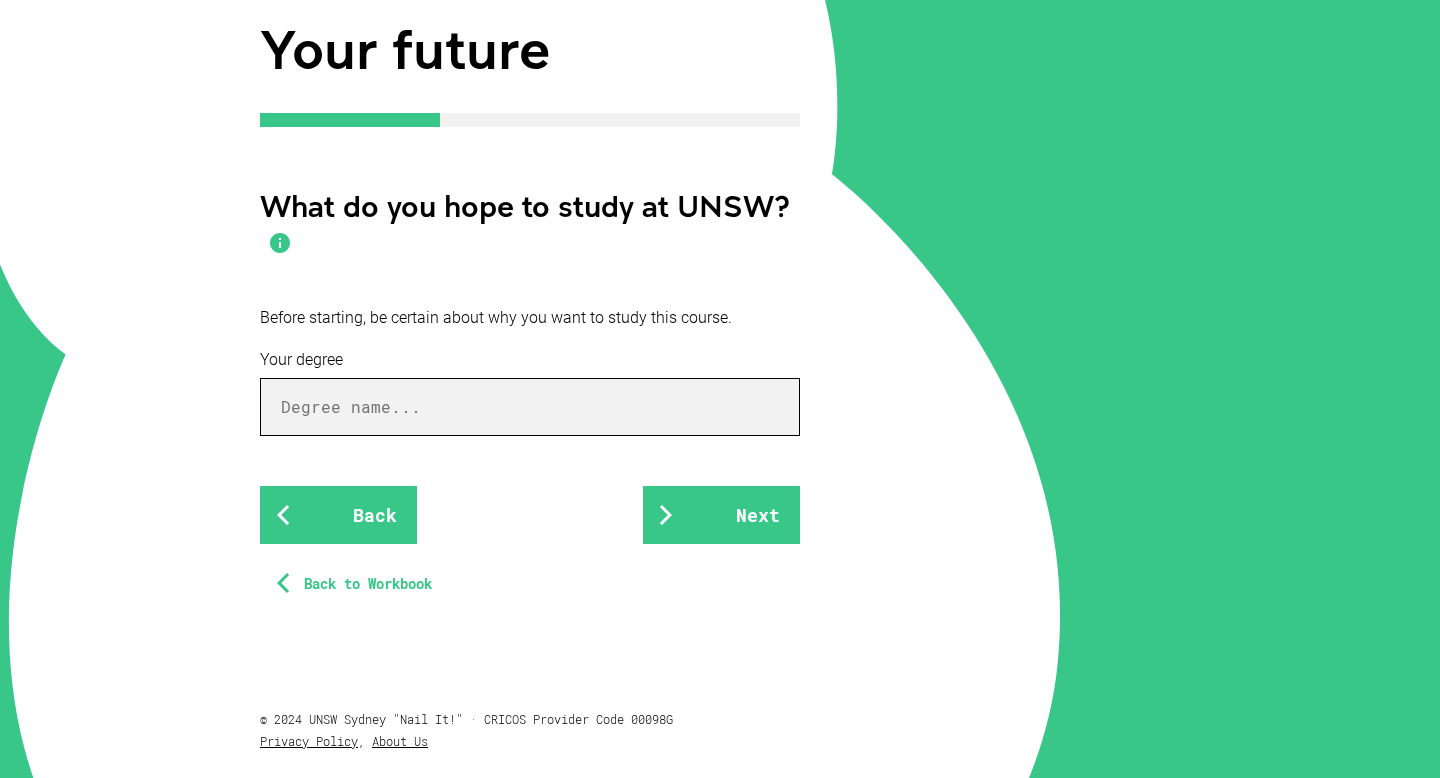 click at bounding box center (530, 407) 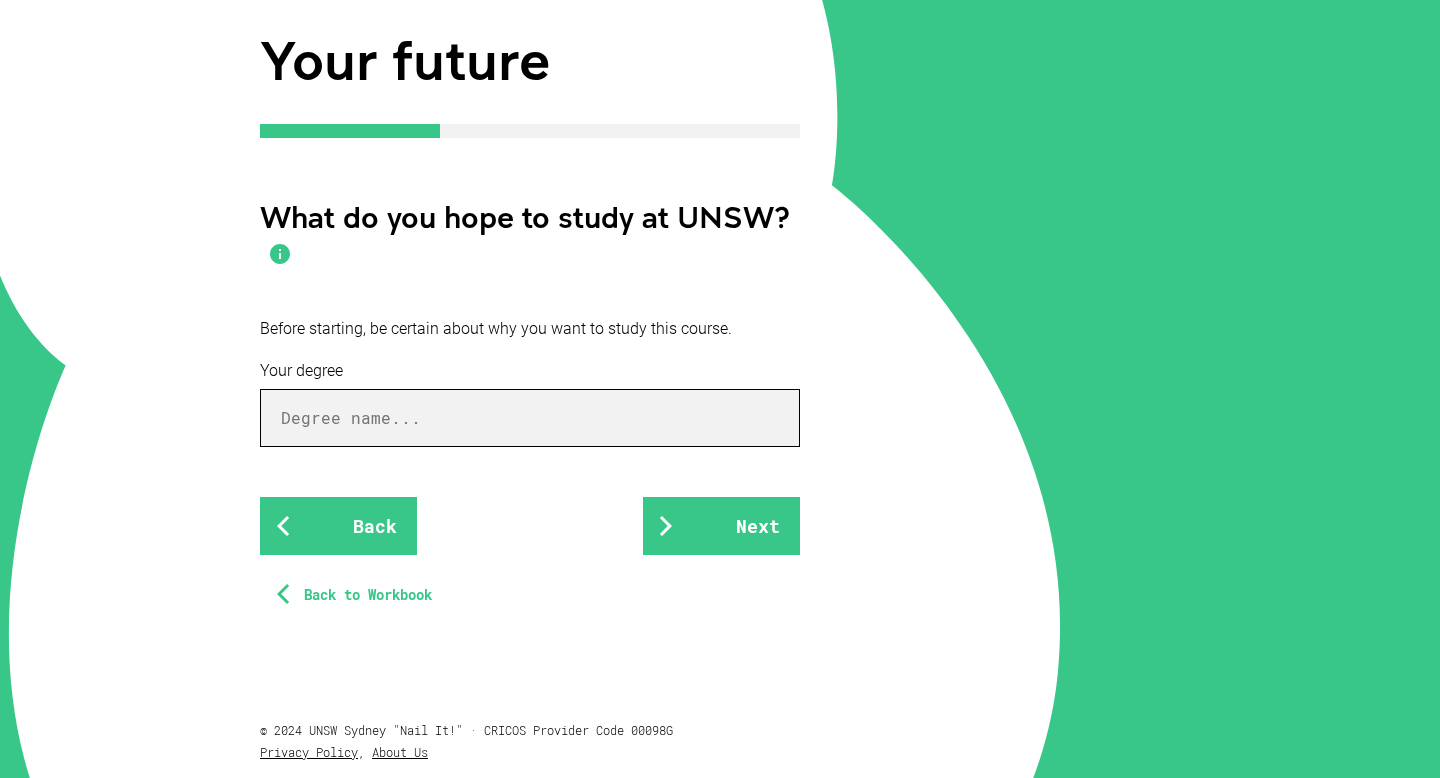 scroll, scrollTop: 259, scrollLeft: 0, axis: vertical 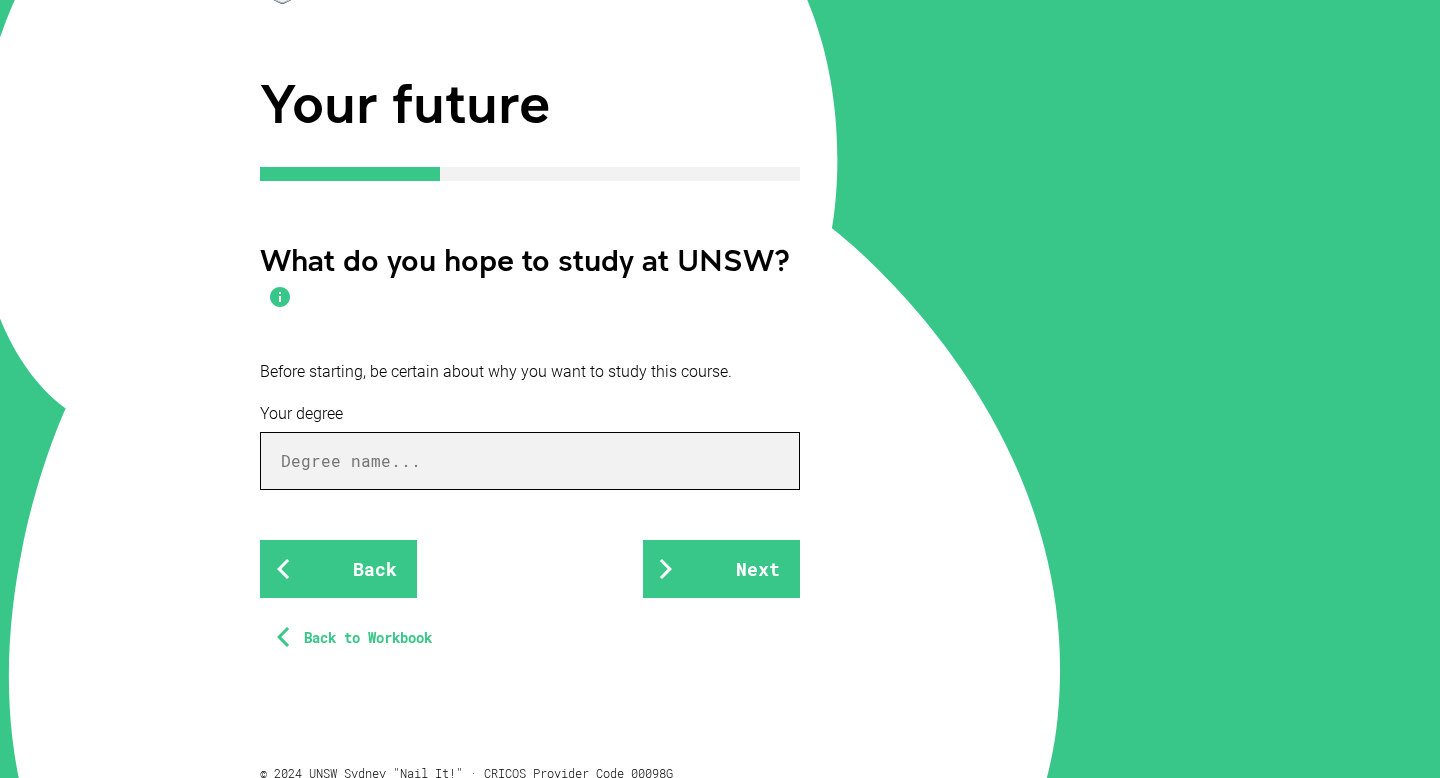 click at bounding box center [530, 461] 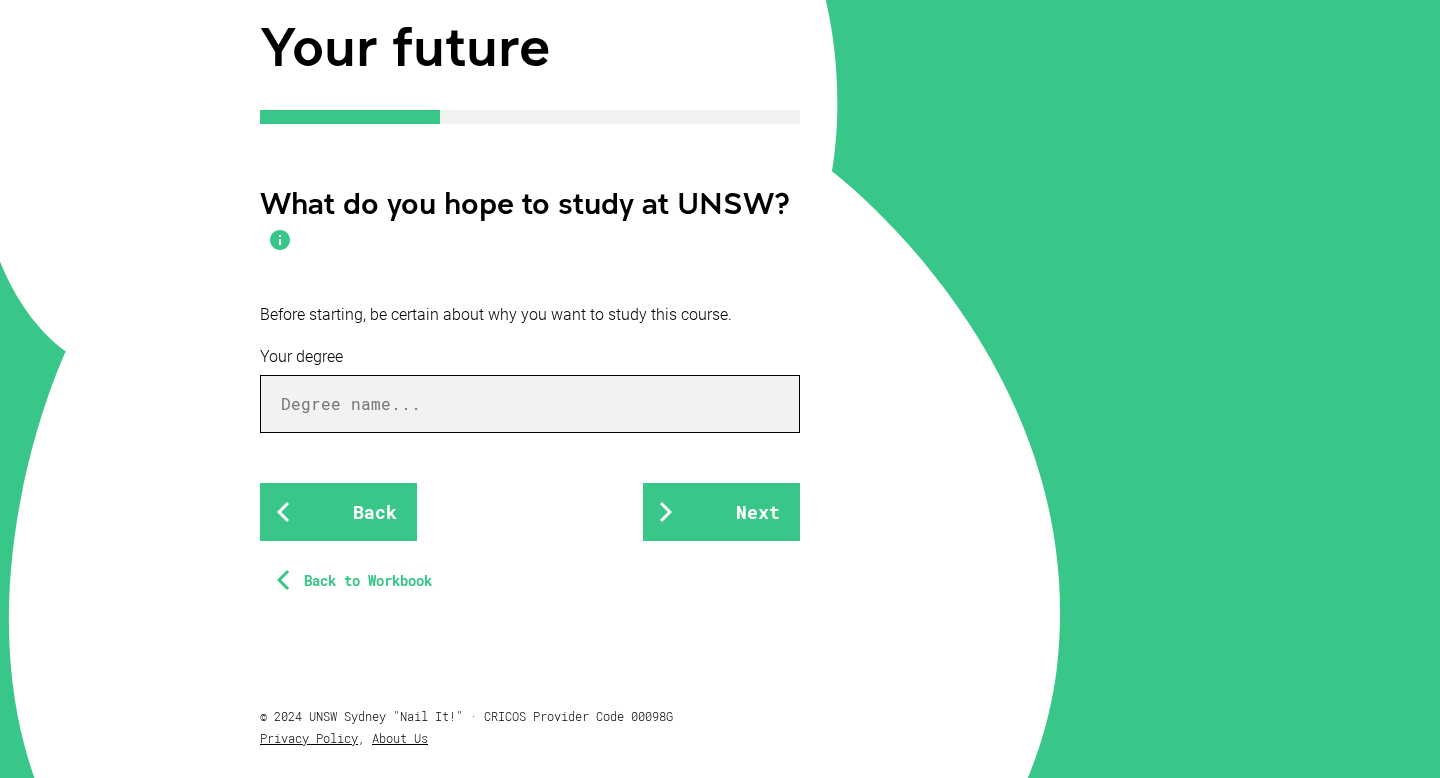 scroll, scrollTop: 265, scrollLeft: 0, axis: vertical 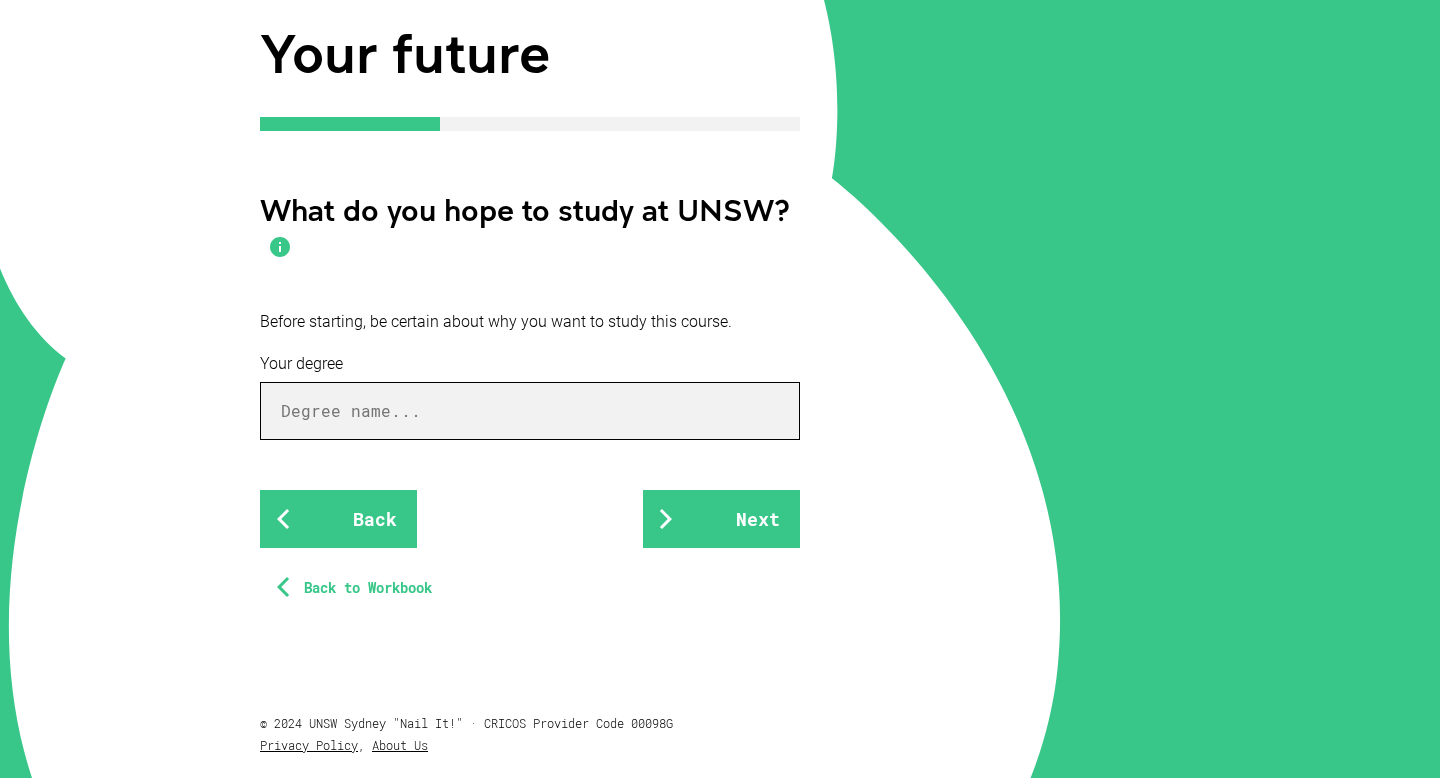 click at bounding box center [530, 411] 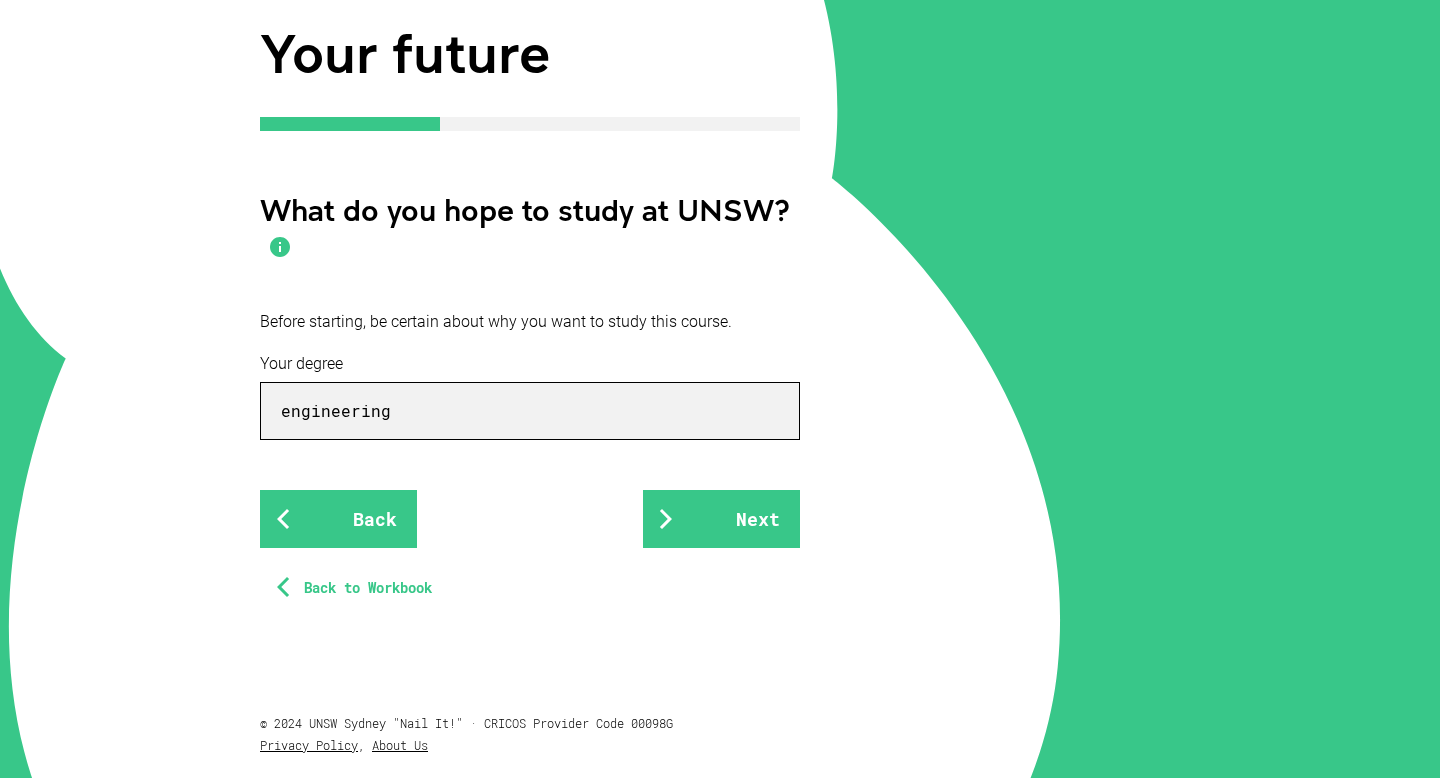 click on "engineering" at bounding box center (530, 411) 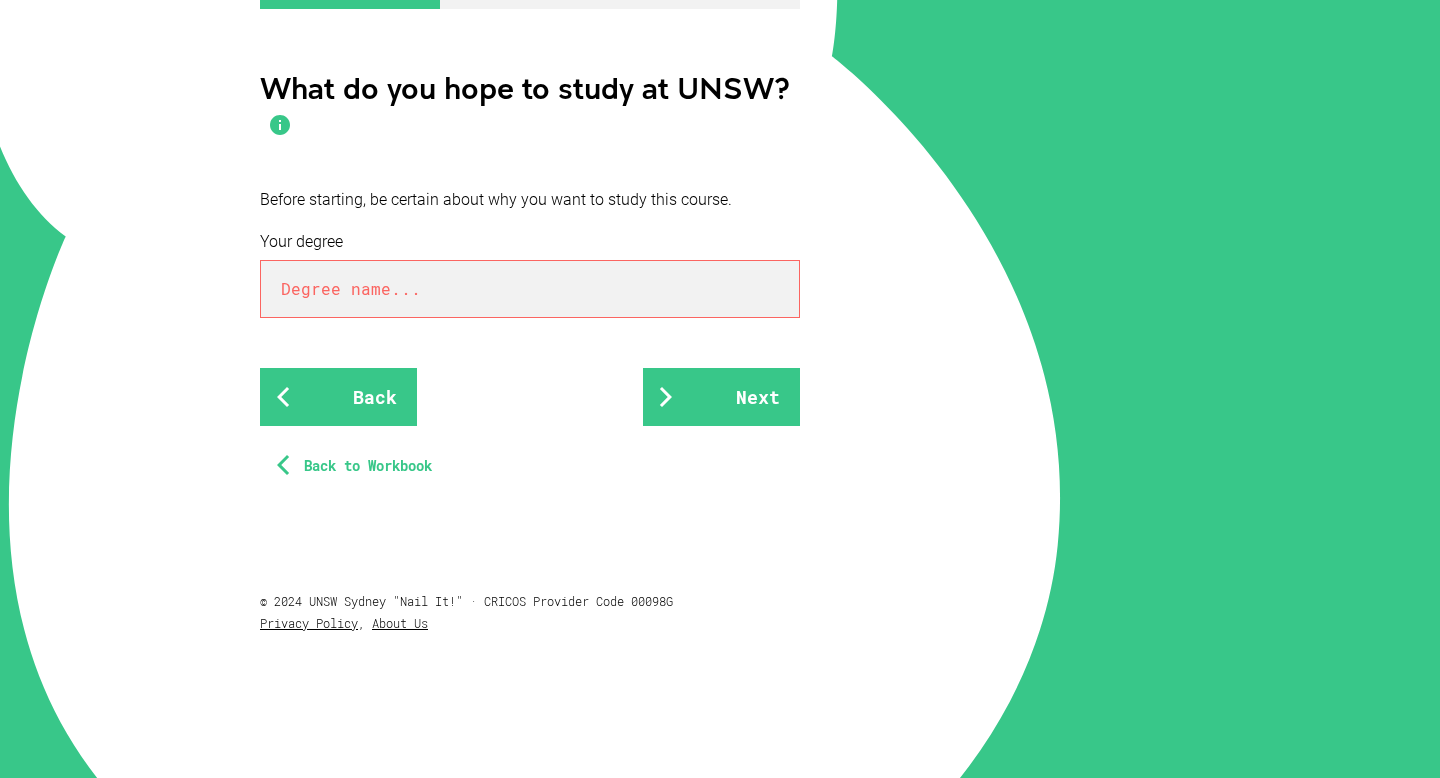 scroll, scrollTop: 403, scrollLeft: 0, axis: vertical 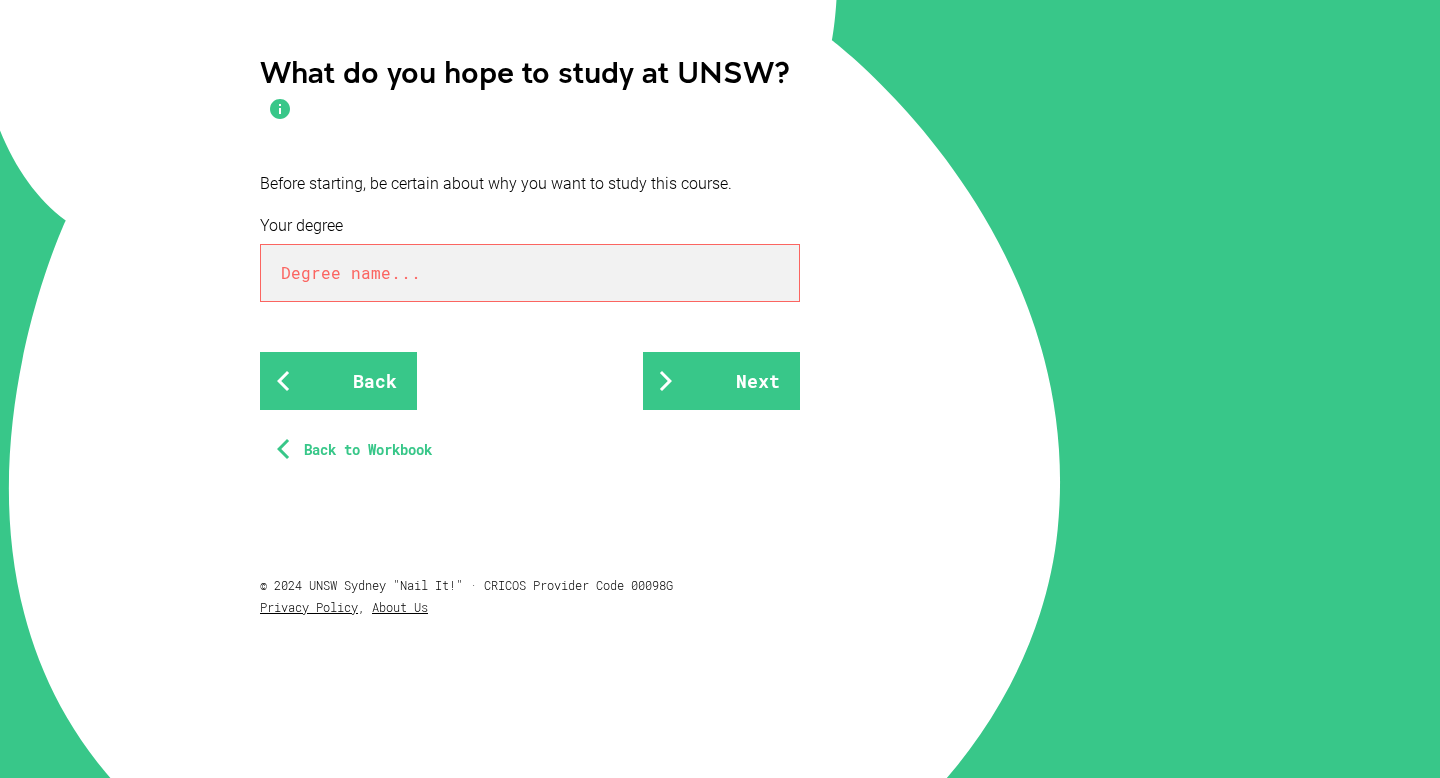 click at bounding box center [530, 273] 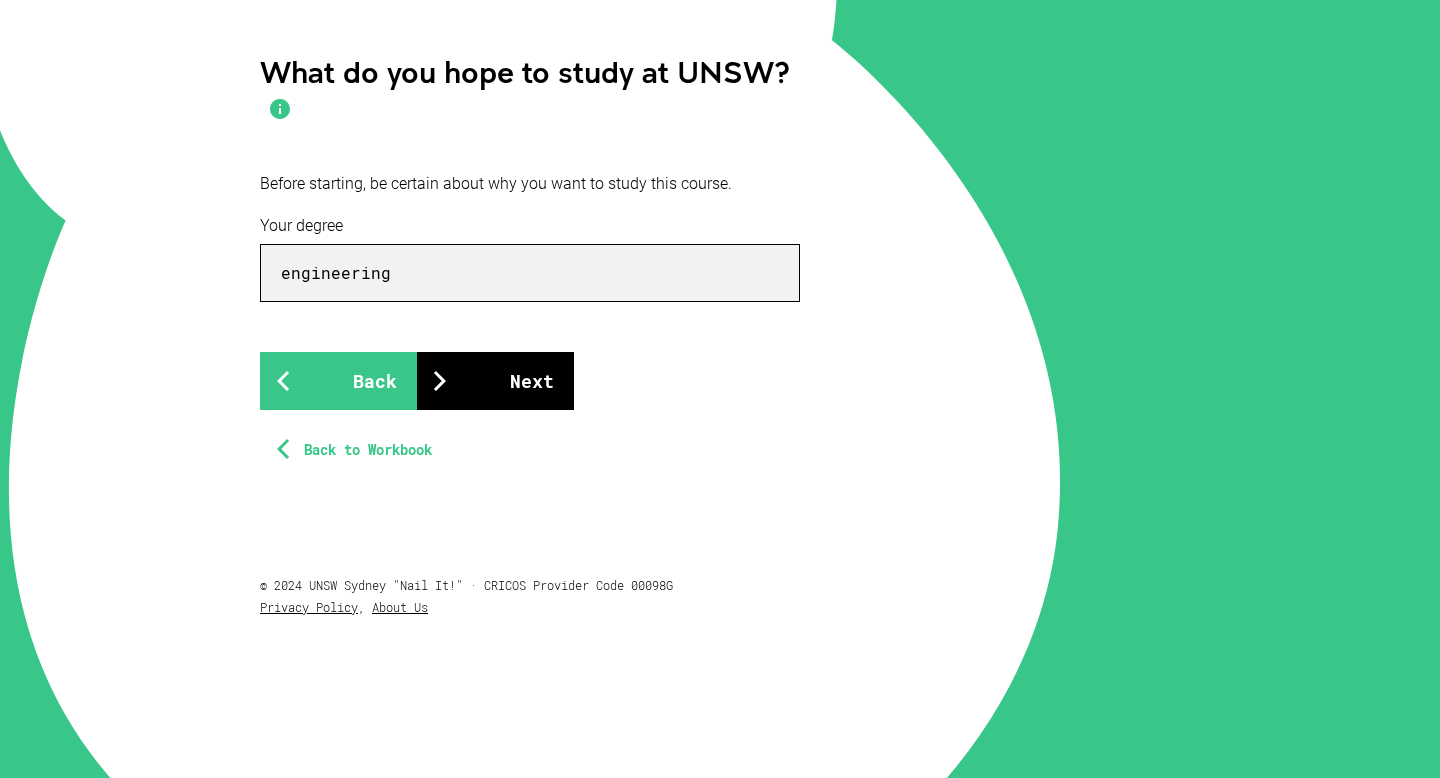 type on "engineering" 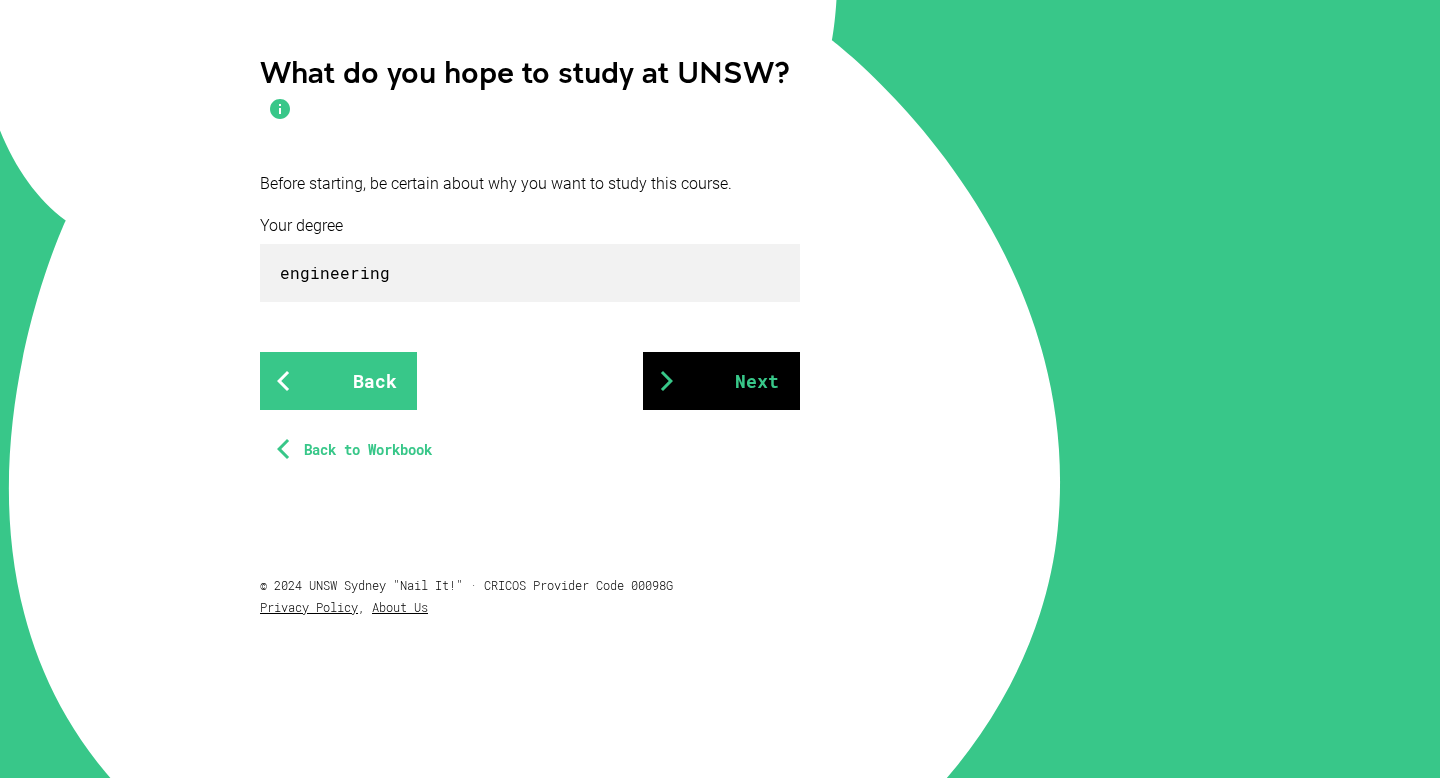 click on "Next" at bounding box center (721, 381) 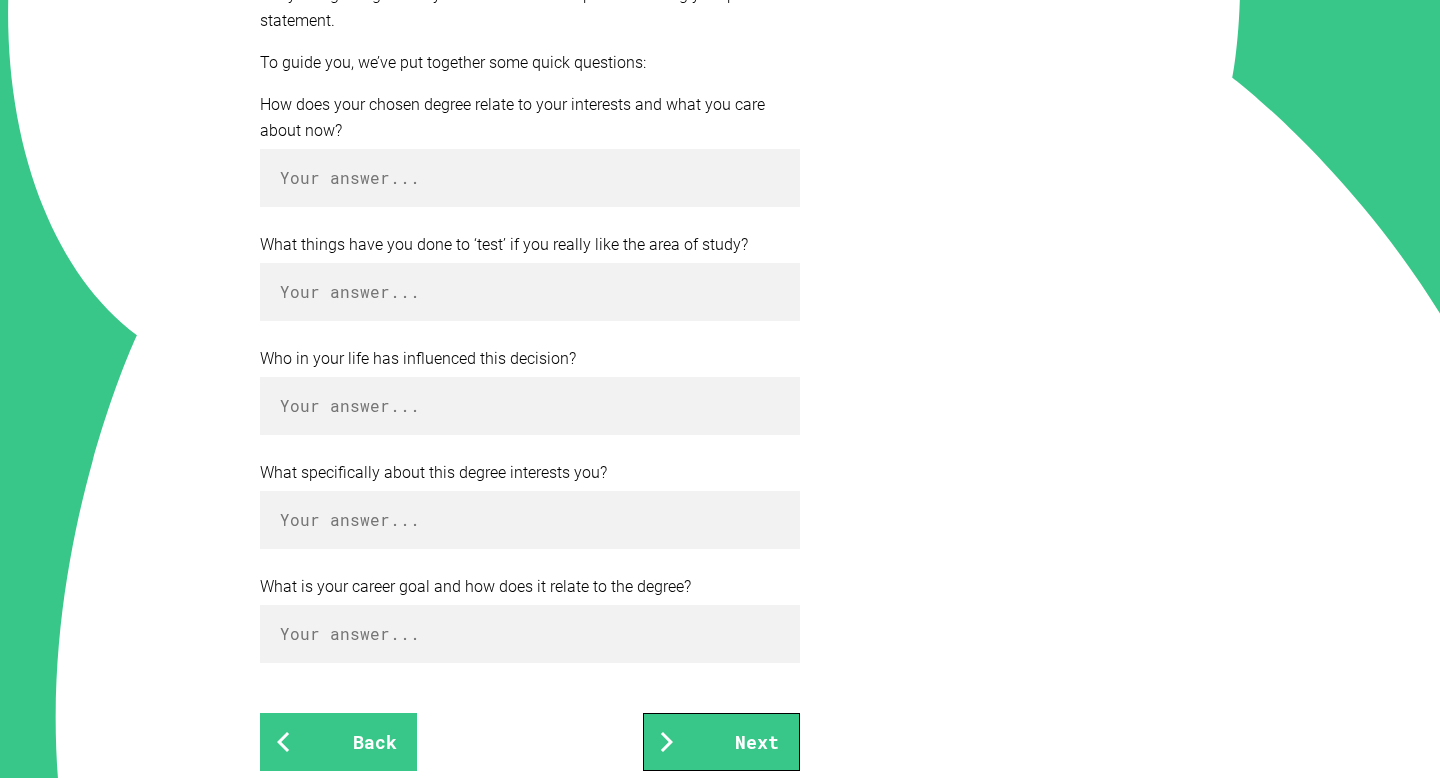 scroll, scrollTop: 569, scrollLeft: 0, axis: vertical 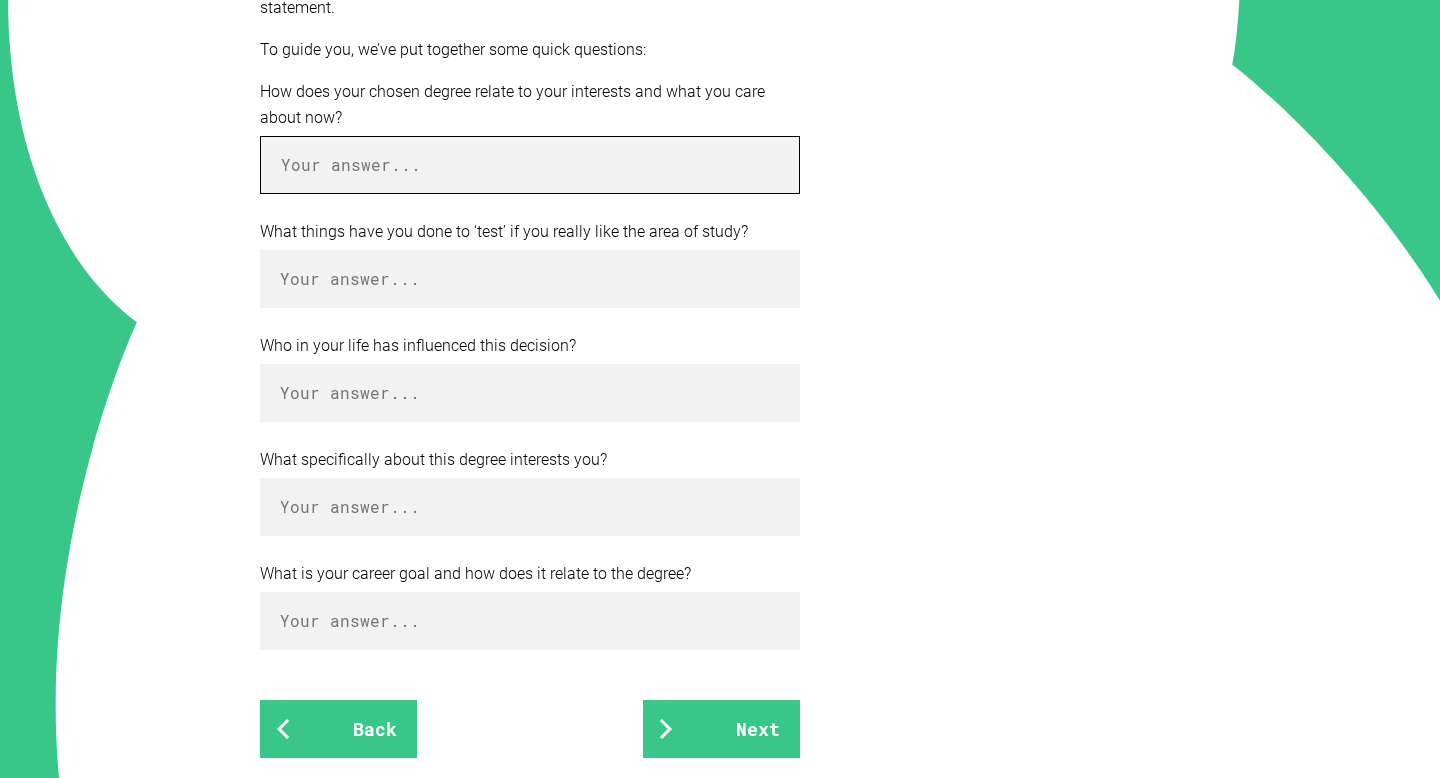 click at bounding box center [530, 165] 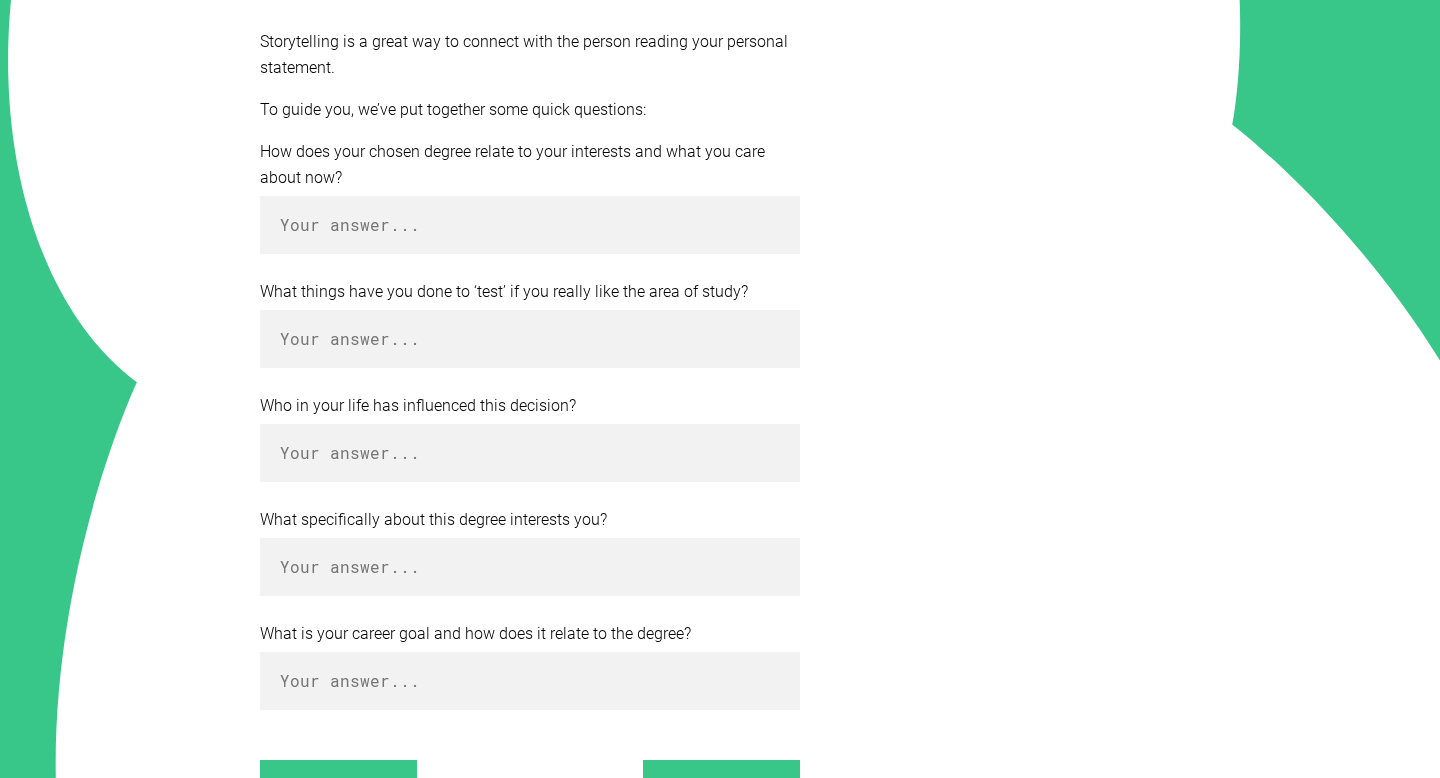 scroll, scrollTop: 458, scrollLeft: 0, axis: vertical 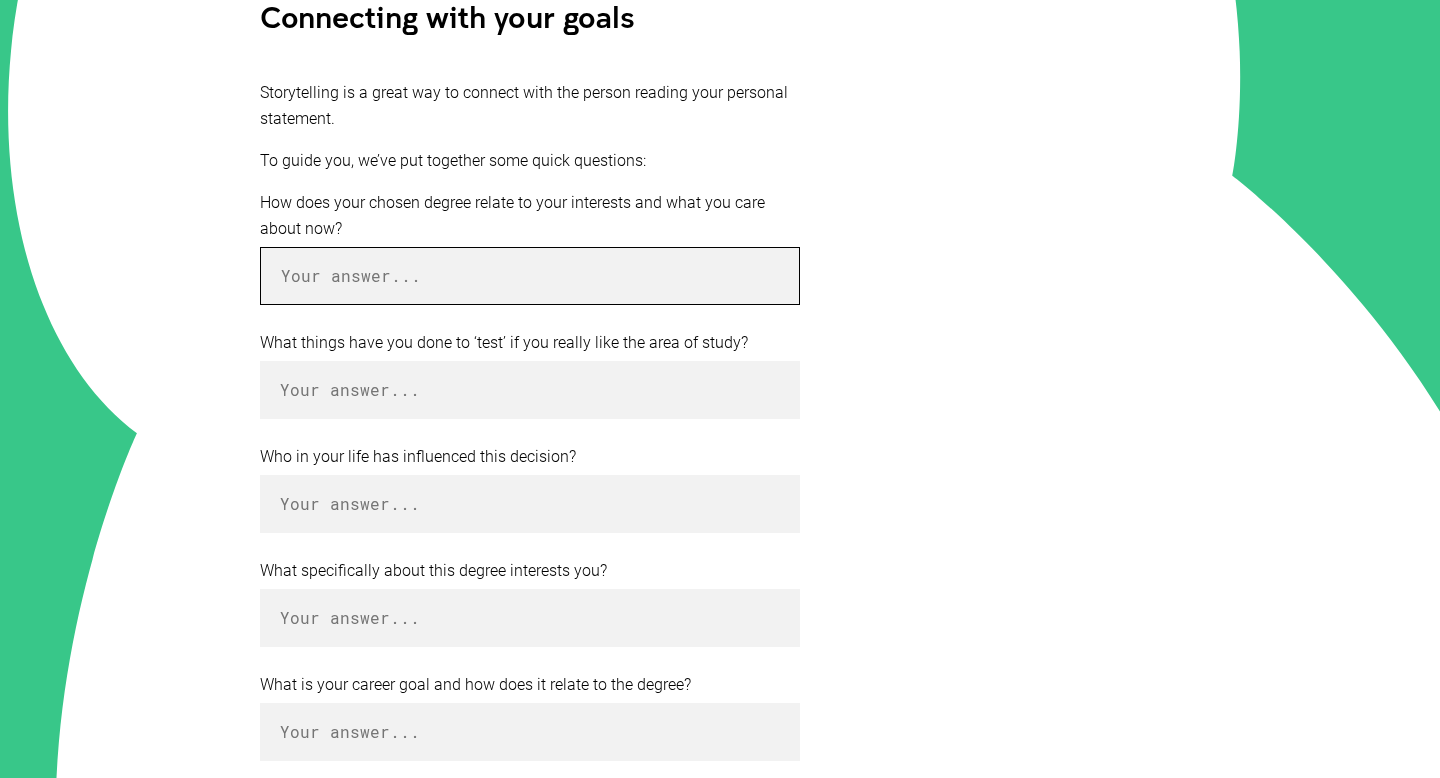 click at bounding box center (530, 276) 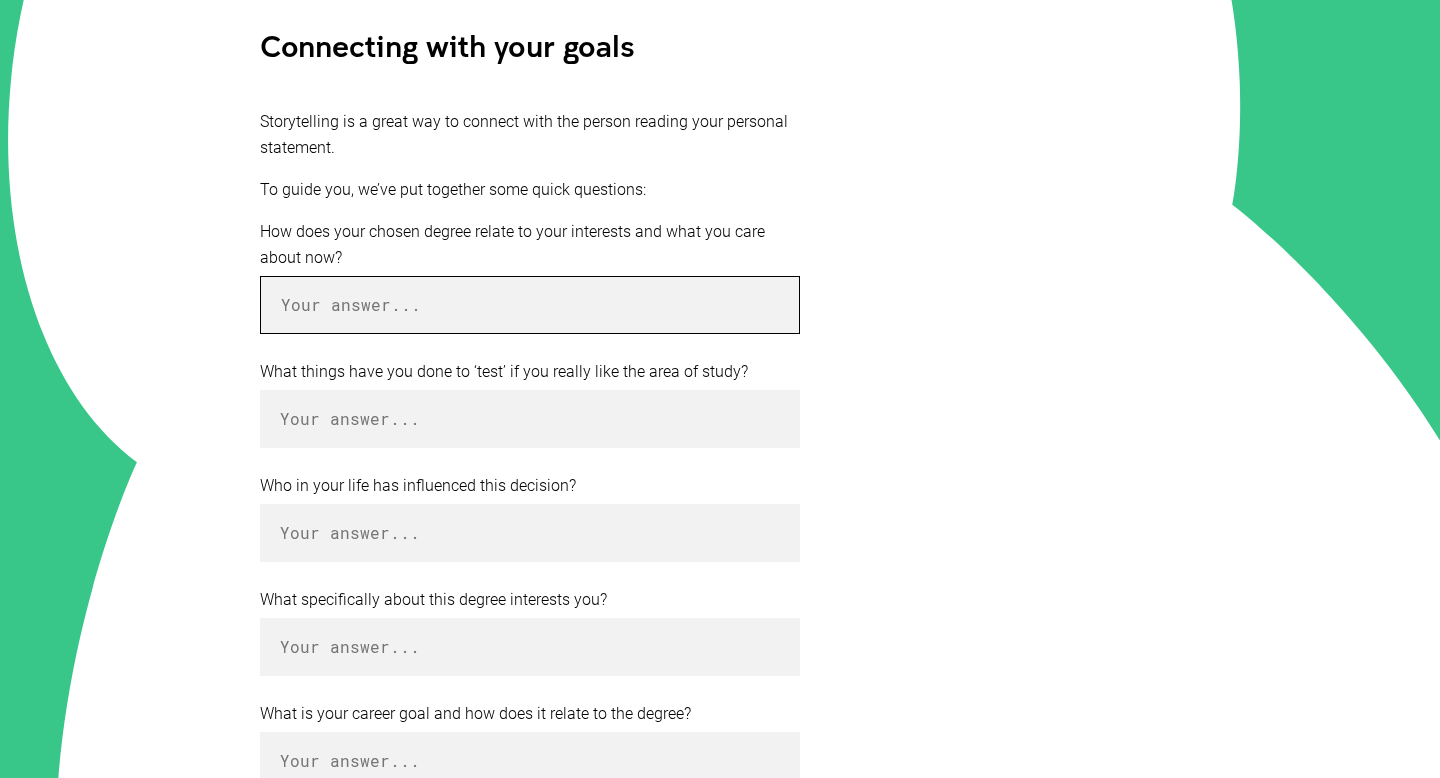 scroll, scrollTop: 436, scrollLeft: 0, axis: vertical 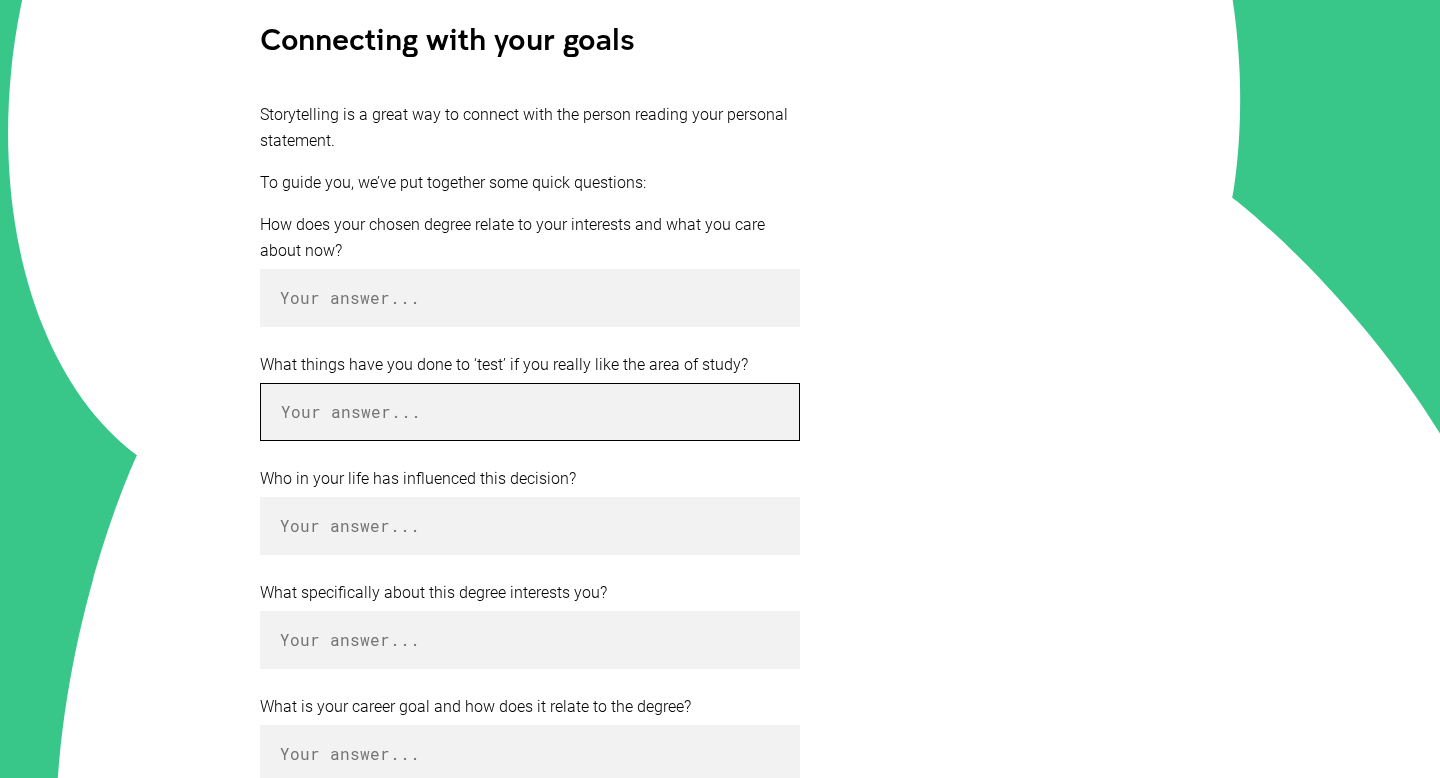 click at bounding box center [530, 412] 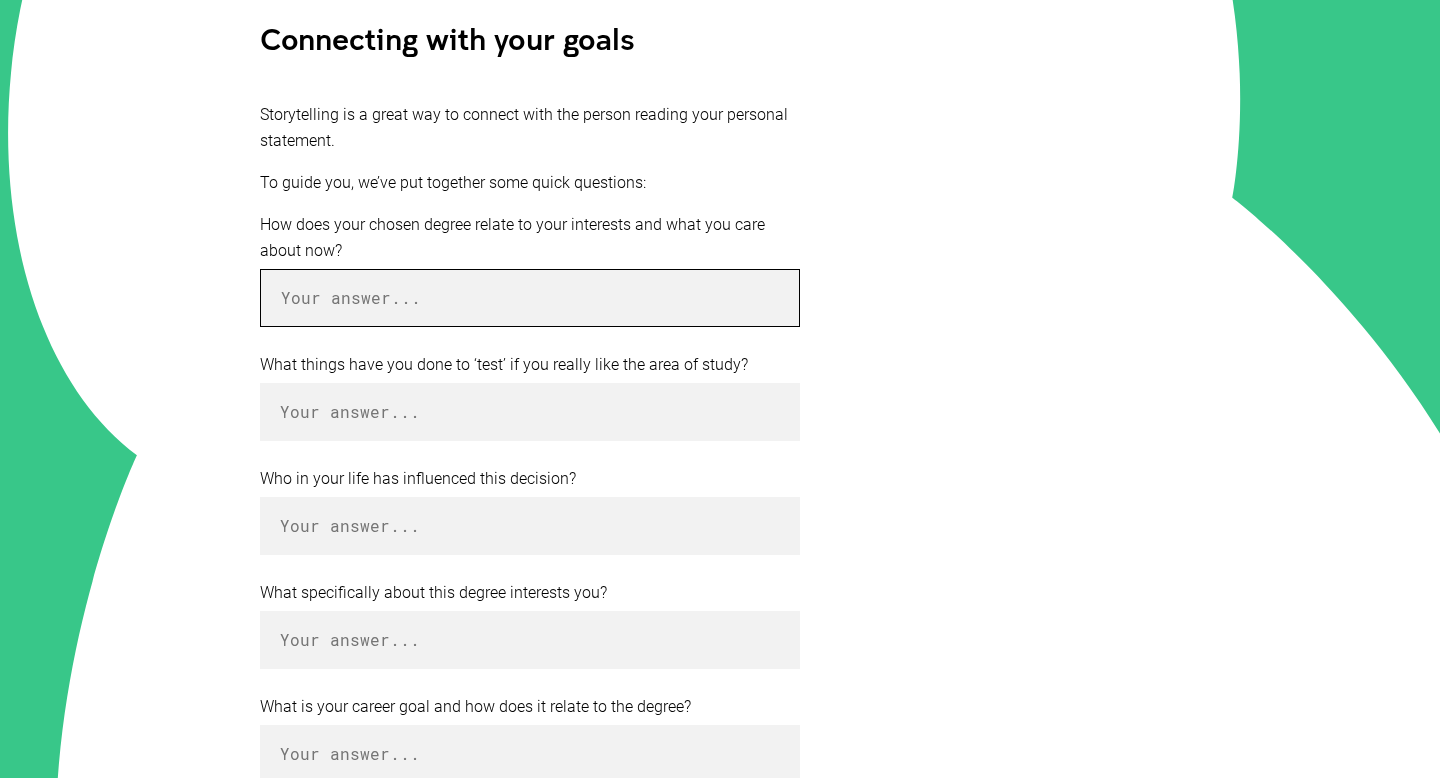 click at bounding box center (530, 298) 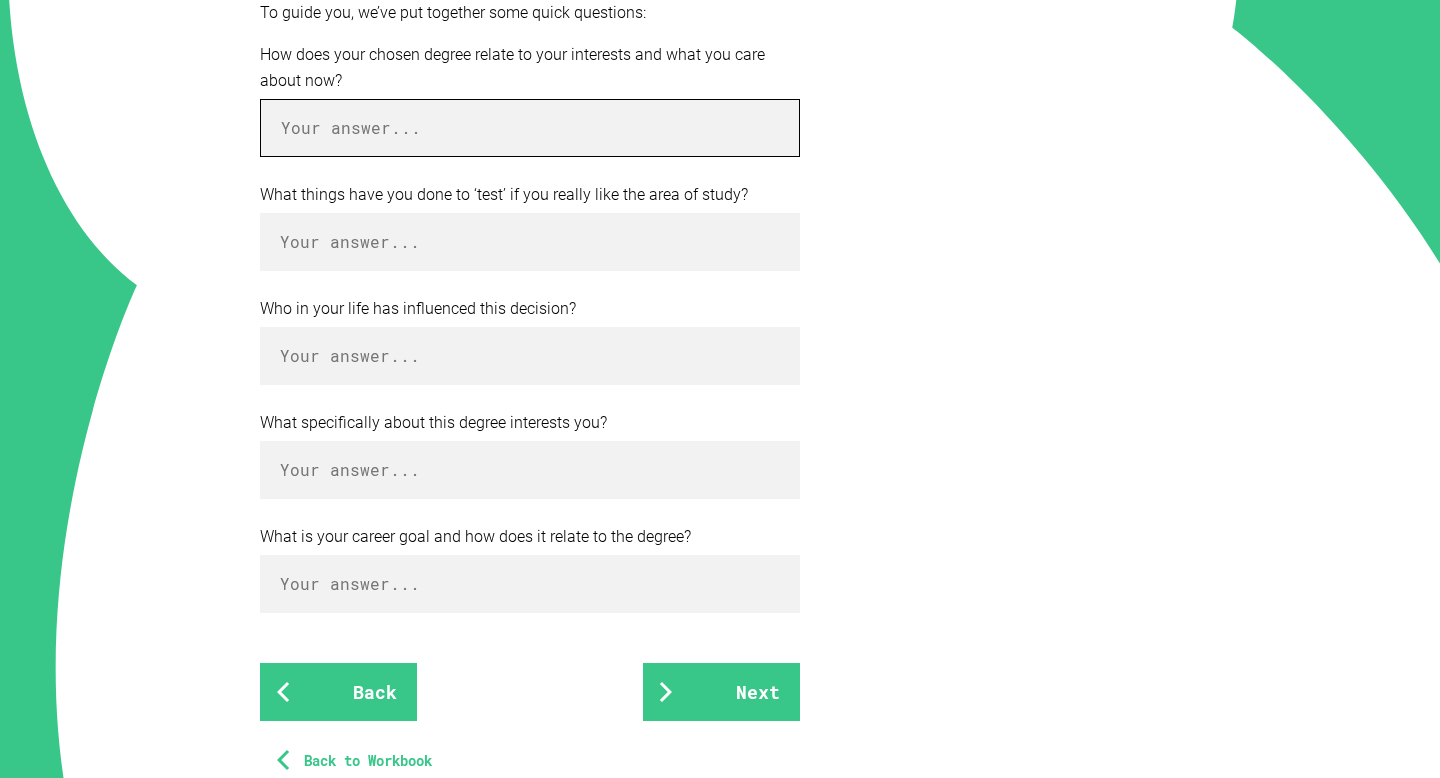 scroll, scrollTop: 602, scrollLeft: 0, axis: vertical 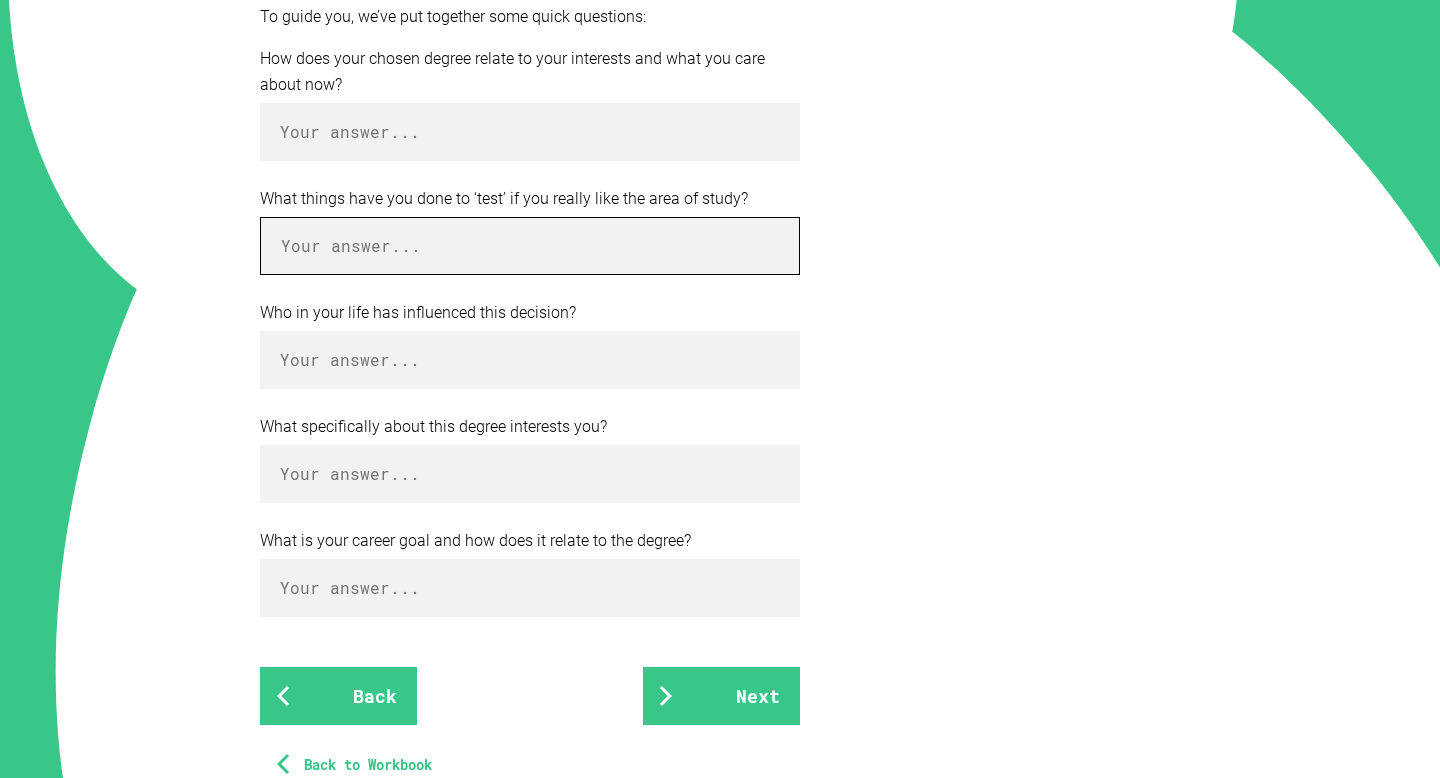 click at bounding box center [530, 246] 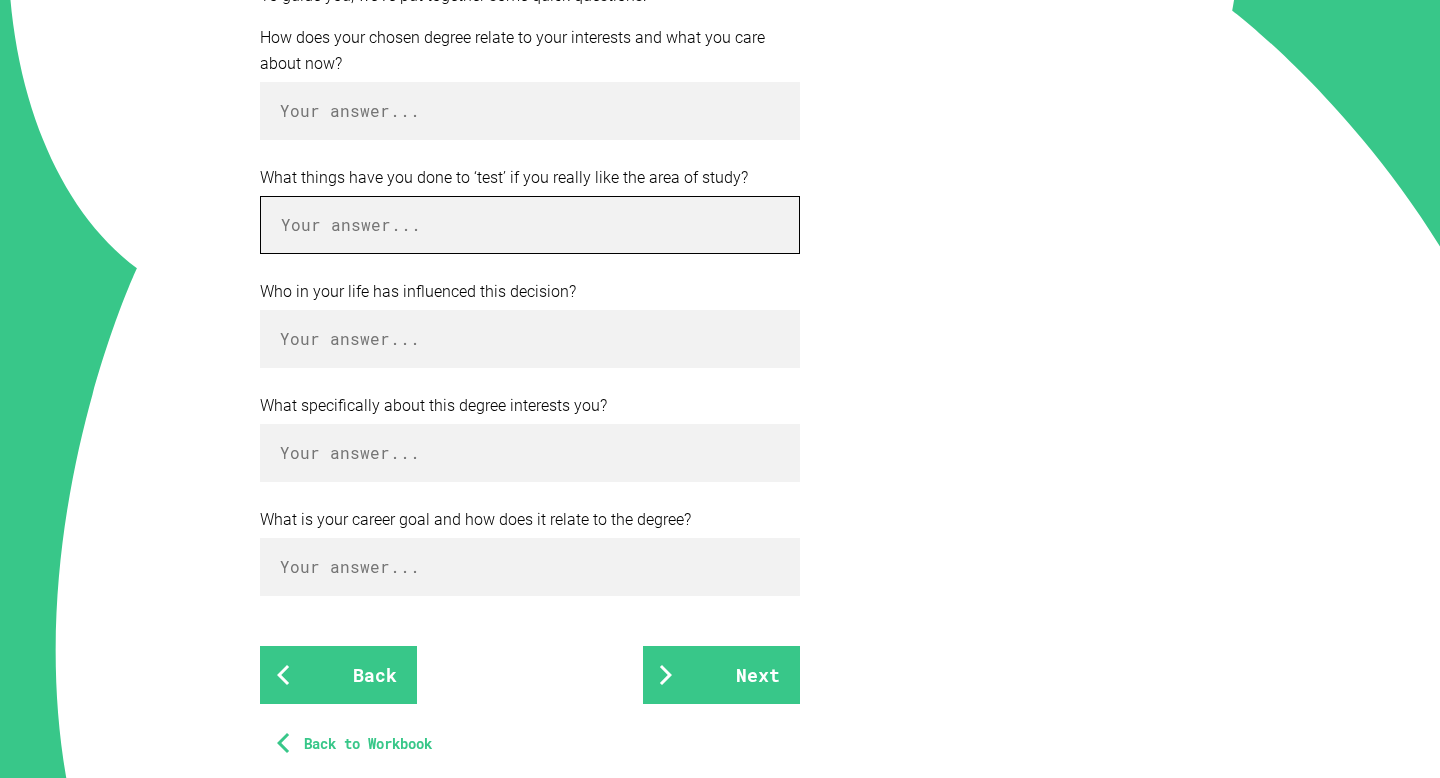 scroll, scrollTop: 629, scrollLeft: 0, axis: vertical 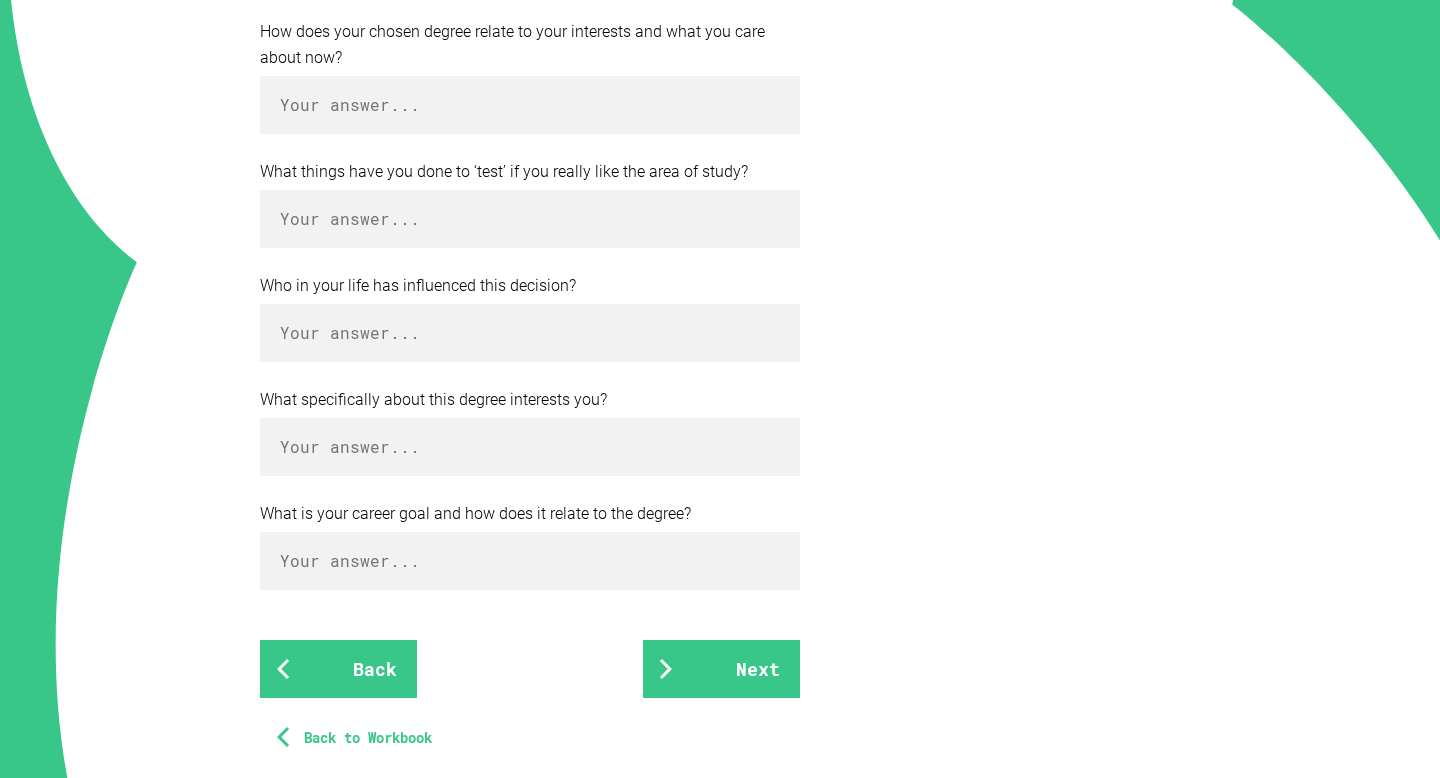 click on "How does your chosen degree relate to your interests and what you care about now? What things have you done to ‘test’ if you really like the area of study? Who in your life has influenced this decision? What specifically about this degree interests you? What is your career goal and how does it relate to the degree? Back Next Back to Workbook" at bounding box center [530, 388] 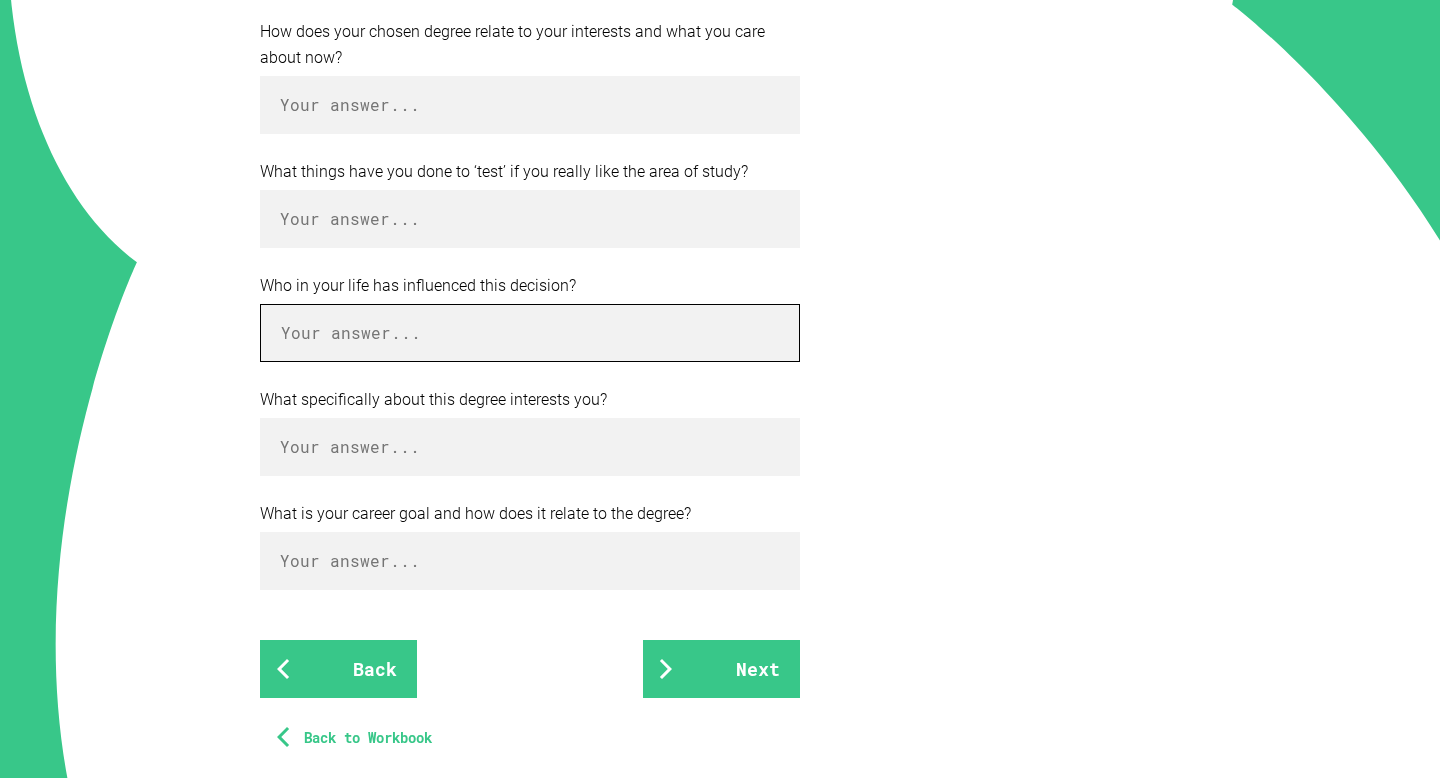 click at bounding box center [530, 333] 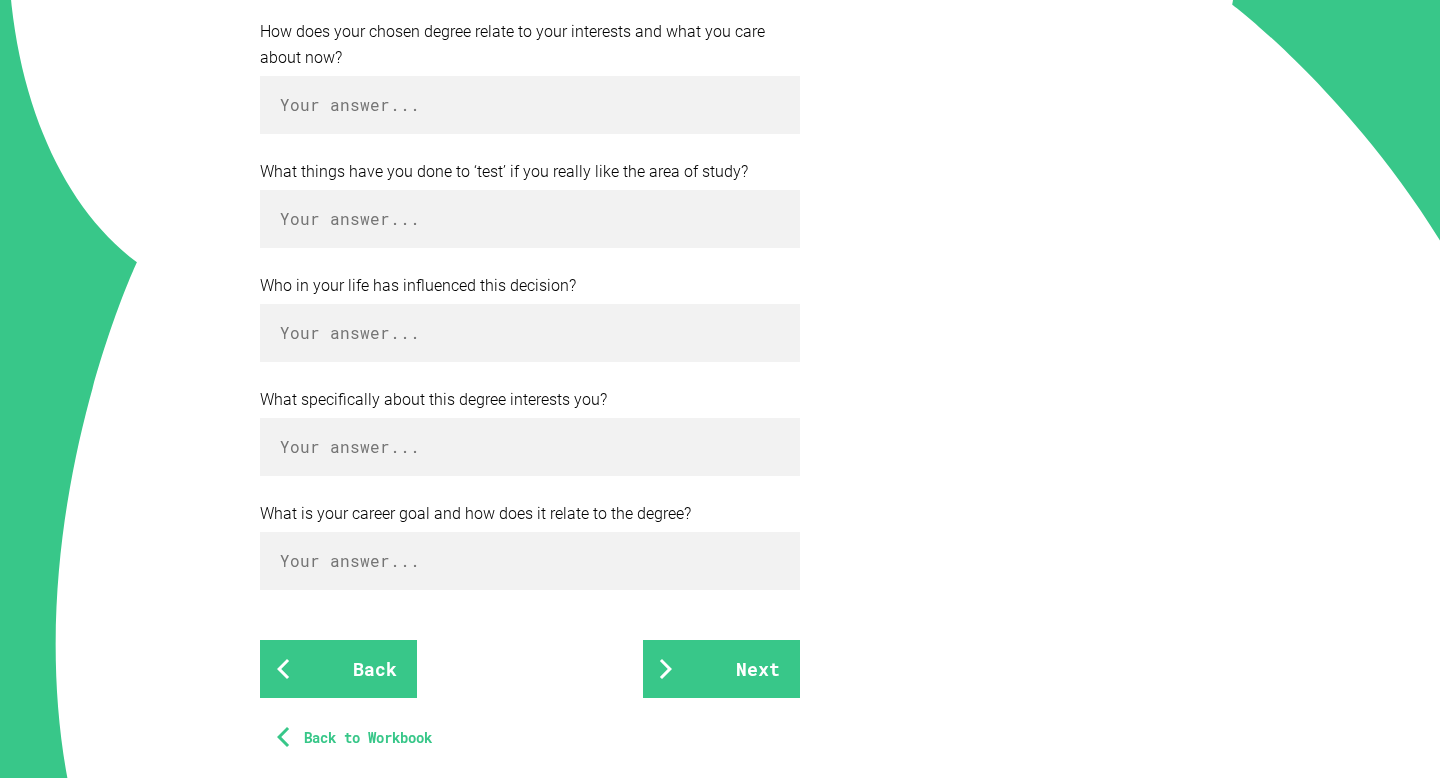 click on "Your future Connecting with your goals Storytelling is a great way to connect with the person reading your personal statement. To guide you, we’ve put together some quick questions: How does your chosen degree relate to your interests and what you care about now? What things have you done to ‘test’ if you really like the area of study? Who in your life has influenced this decision? What specifically about this degree interests you? What is your career goal and how does it relate to the degree? Back Next Back to Workbook © 2024 UNSW Sydney "Nail It!" · CRICOS Provider Code 00098G Privacy Policy ,   About Us" at bounding box center (720, 226) 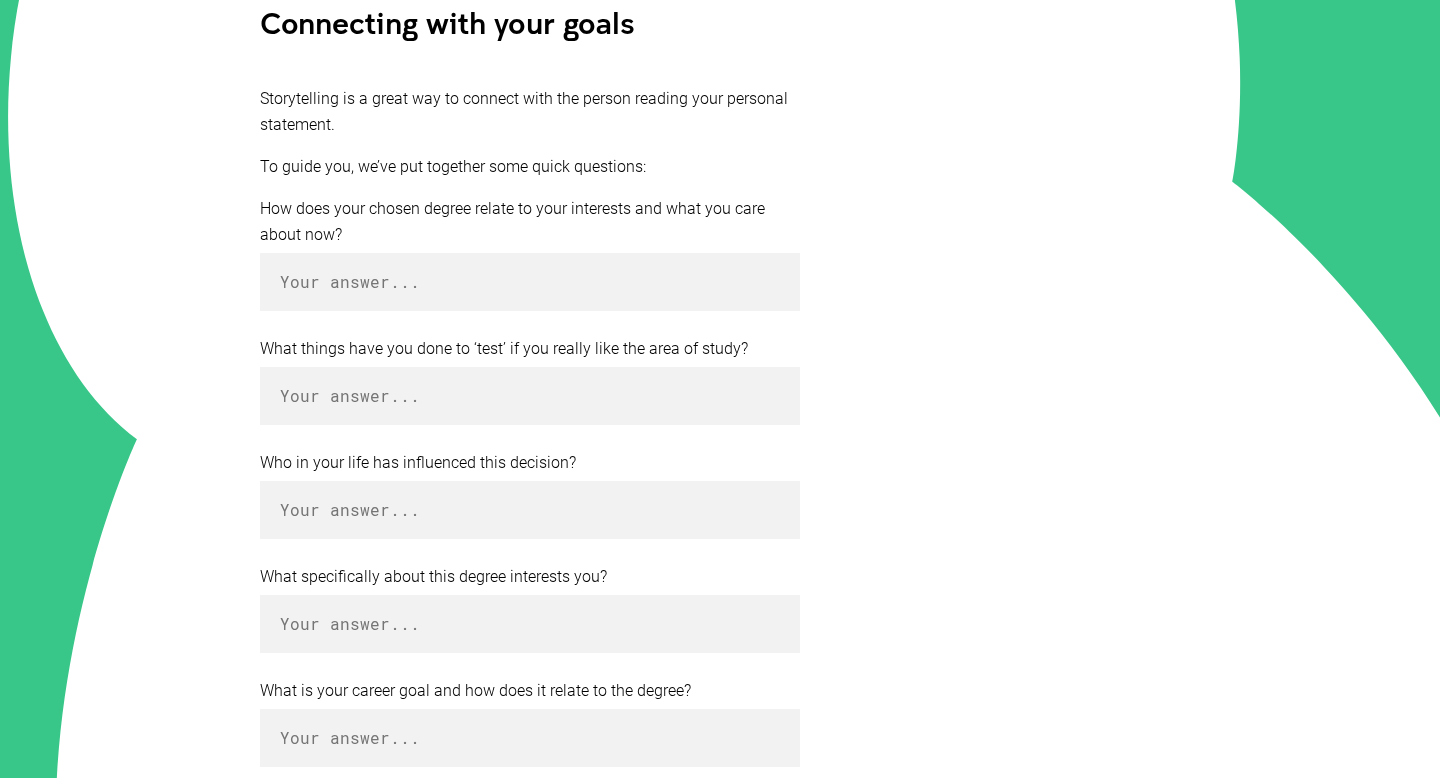scroll, scrollTop: 454, scrollLeft: 0, axis: vertical 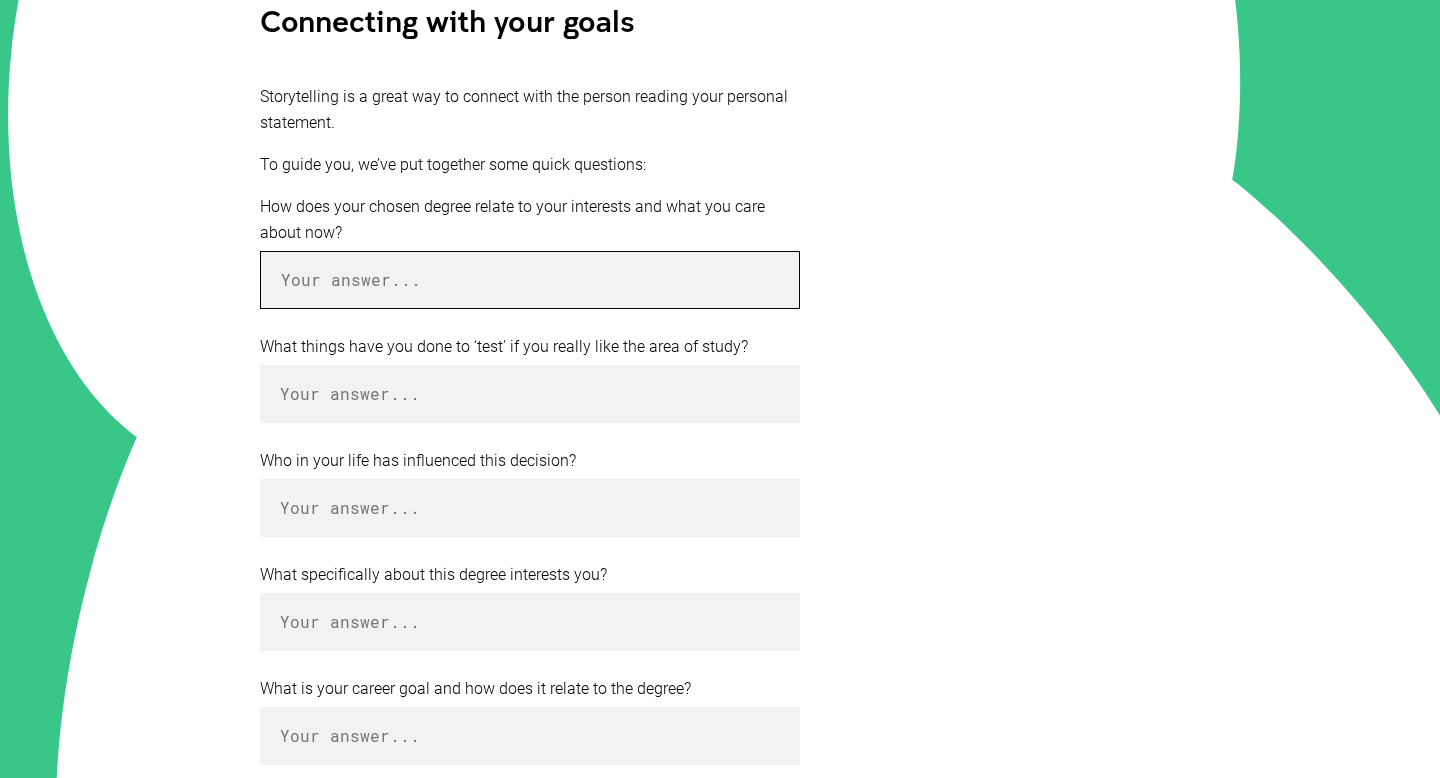 click at bounding box center [530, 280] 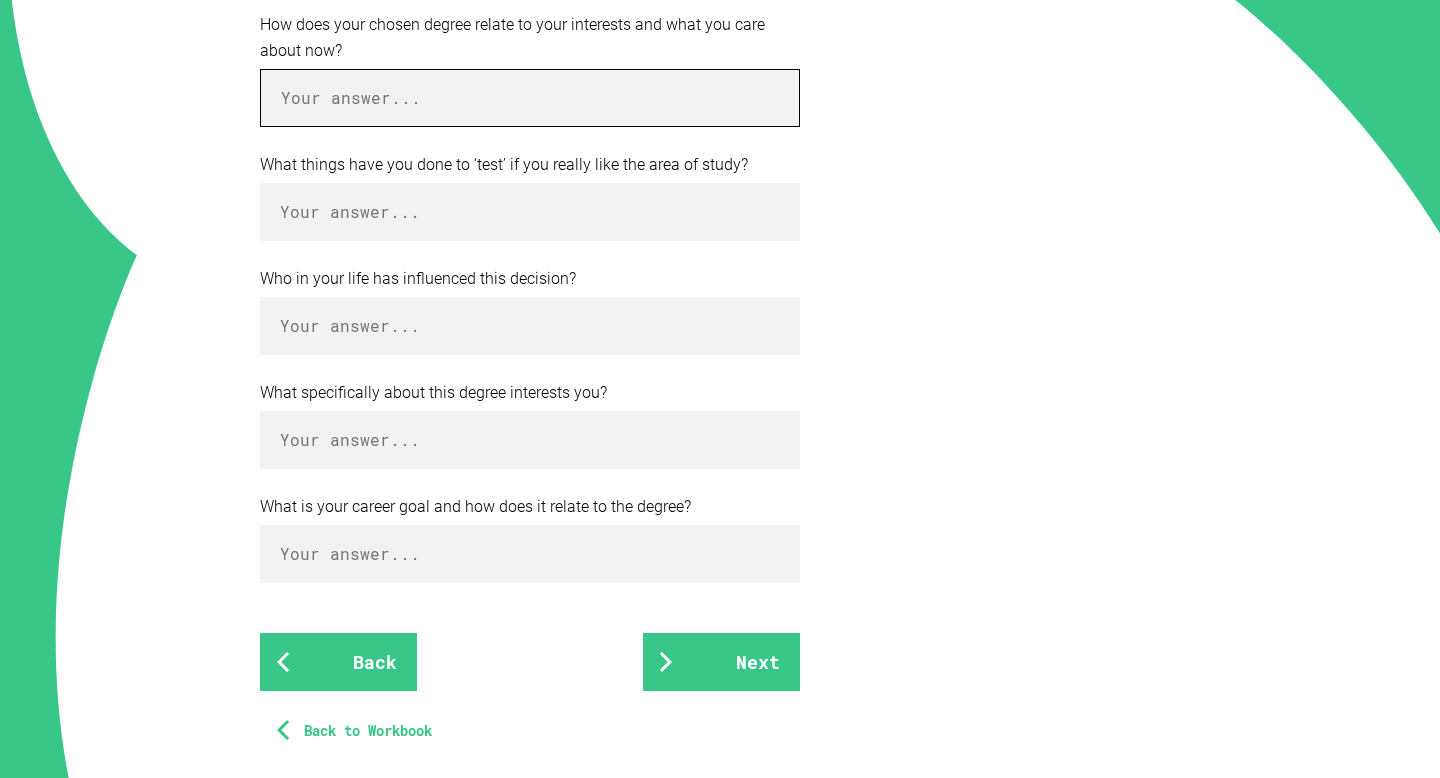 scroll, scrollTop: 634, scrollLeft: 0, axis: vertical 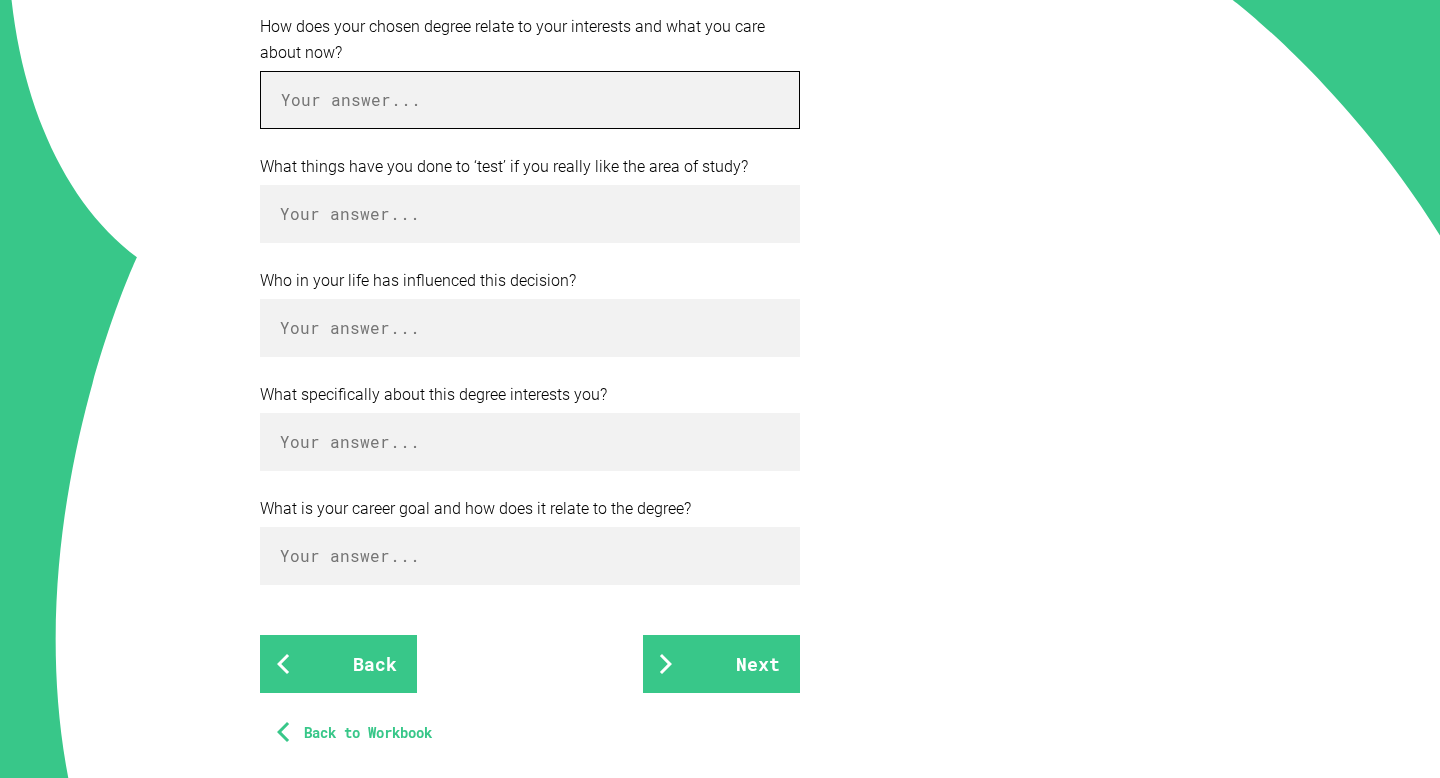 click at bounding box center [530, 100] 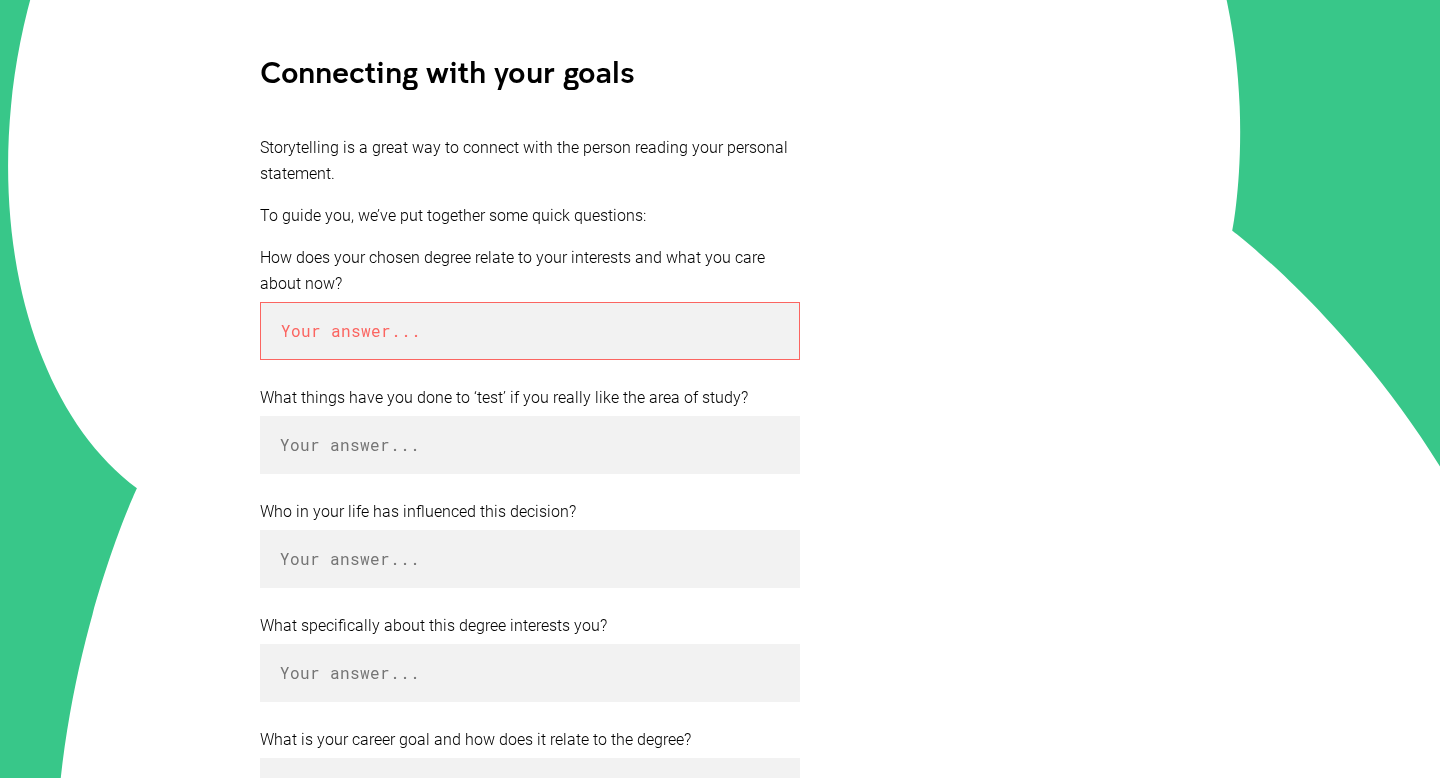 scroll, scrollTop: 395, scrollLeft: 0, axis: vertical 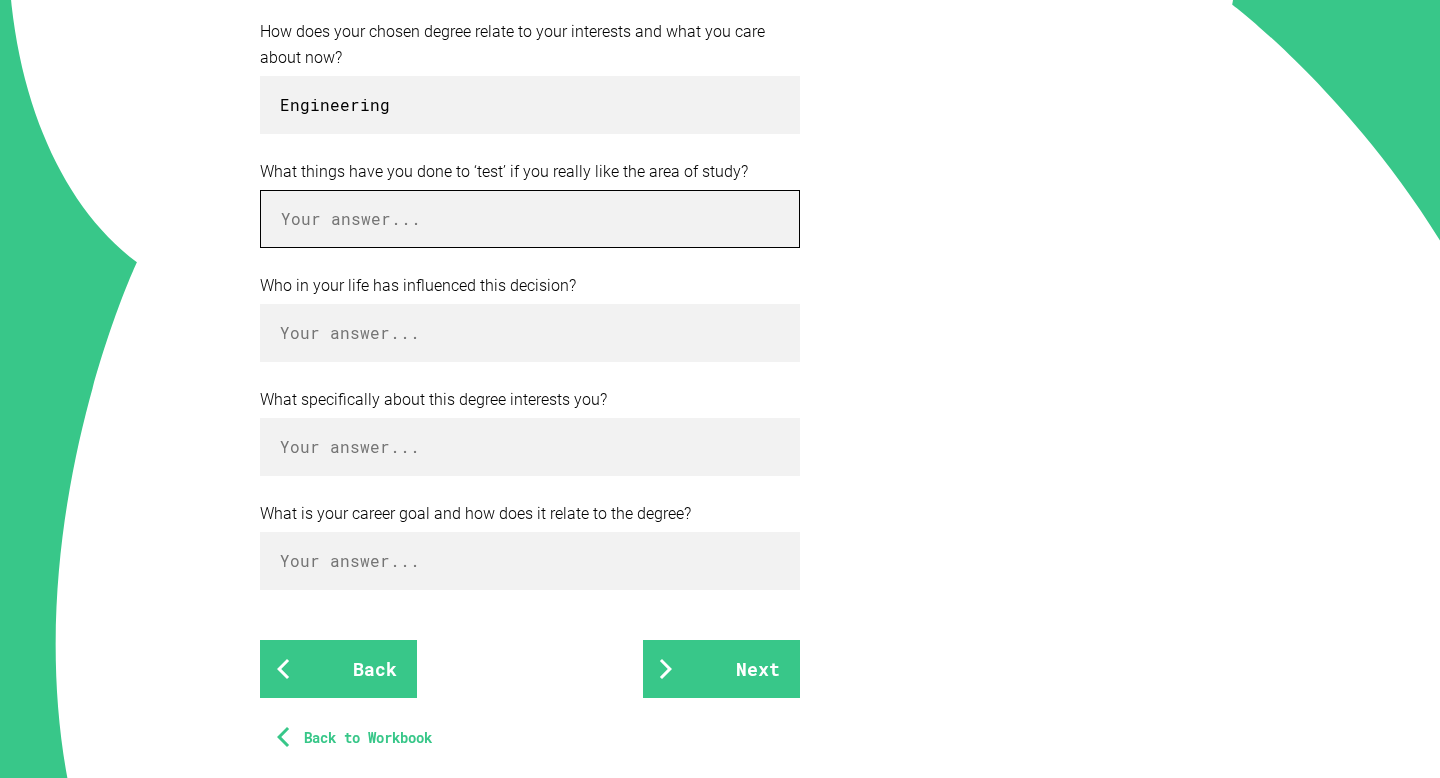 click at bounding box center [530, 219] 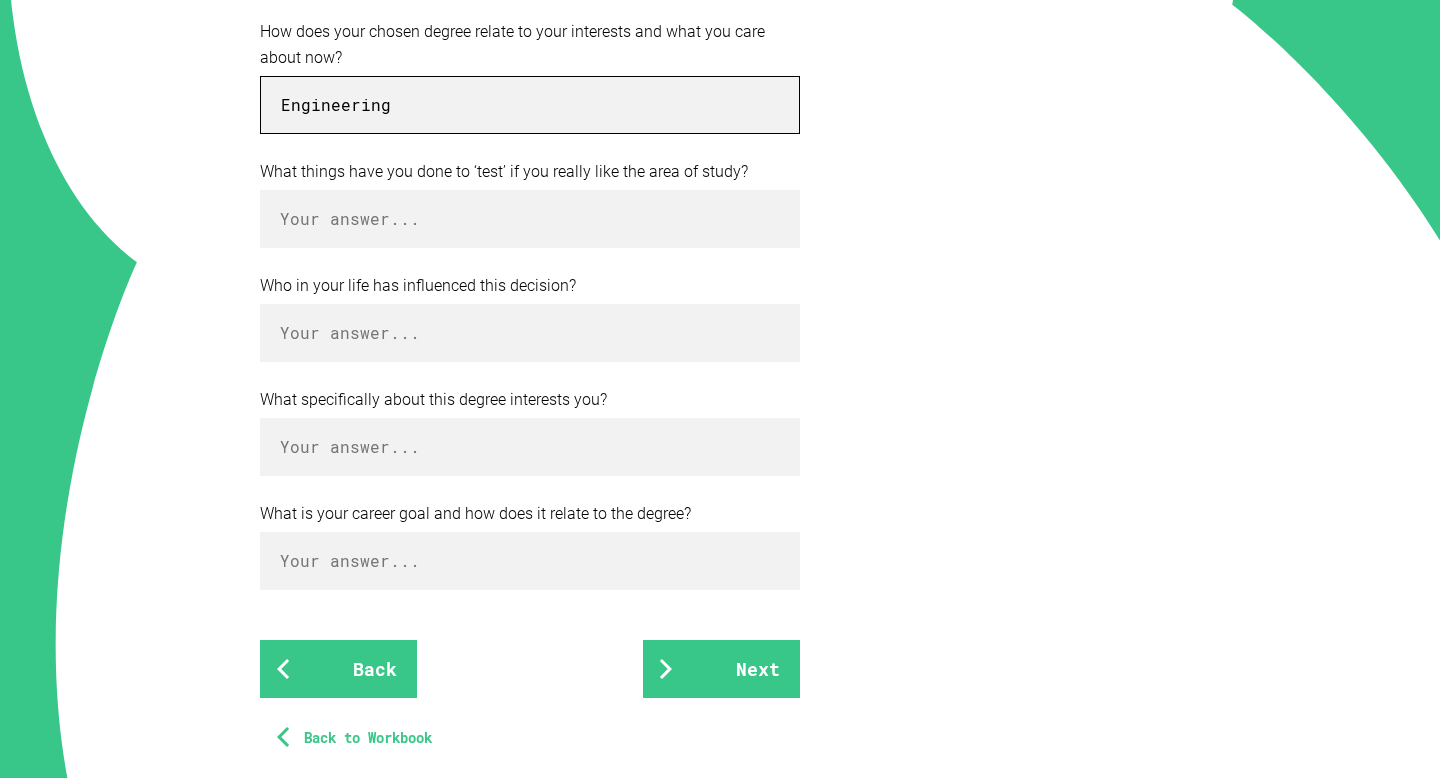 click on "Engineering" at bounding box center (530, 105) 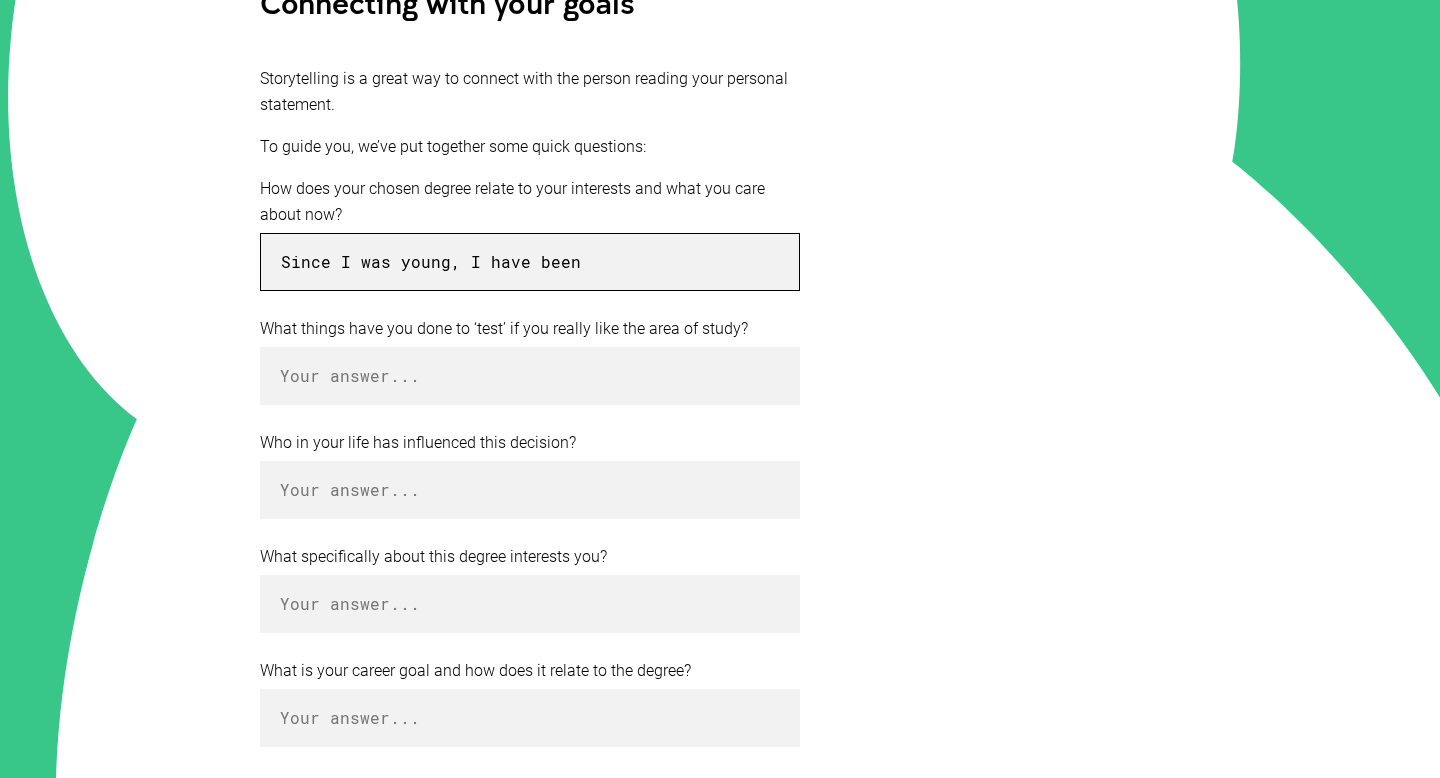 scroll, scrollTop: 468, scrollLeft: 0, axis: vertical 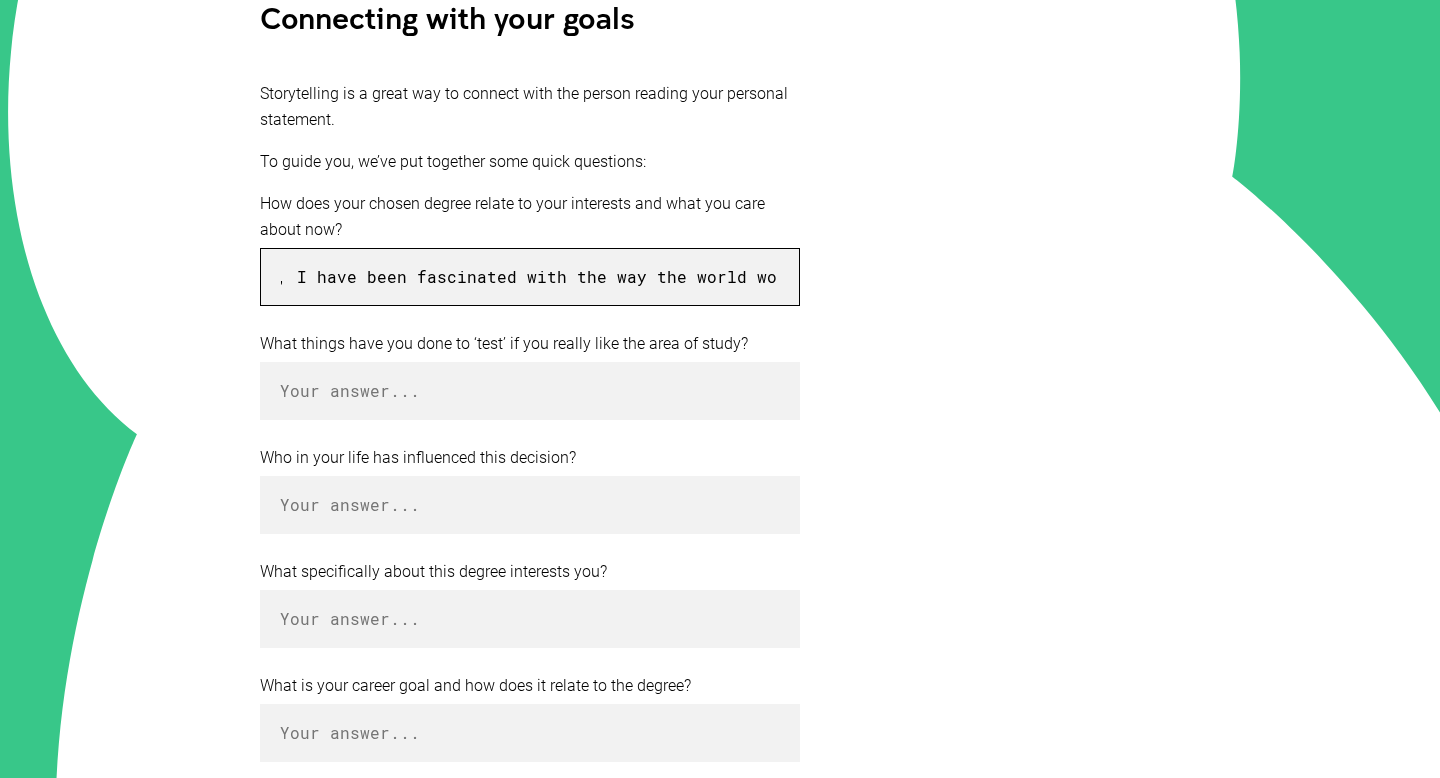 type on "Since I was young, I have been fascinated with the way the world works" 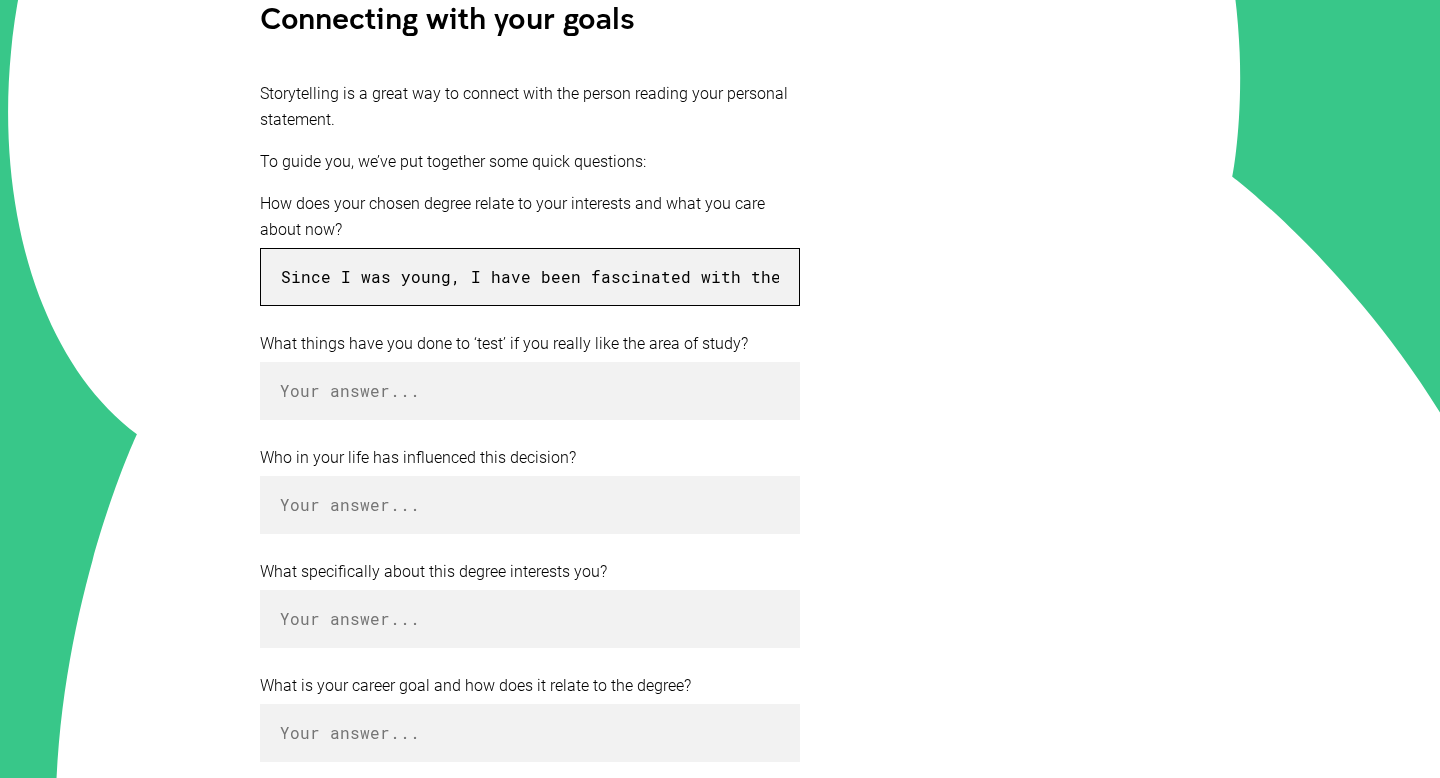 click on "Since I was young, I have been fascinated with the way the world works" at bounding box center [530, 277] 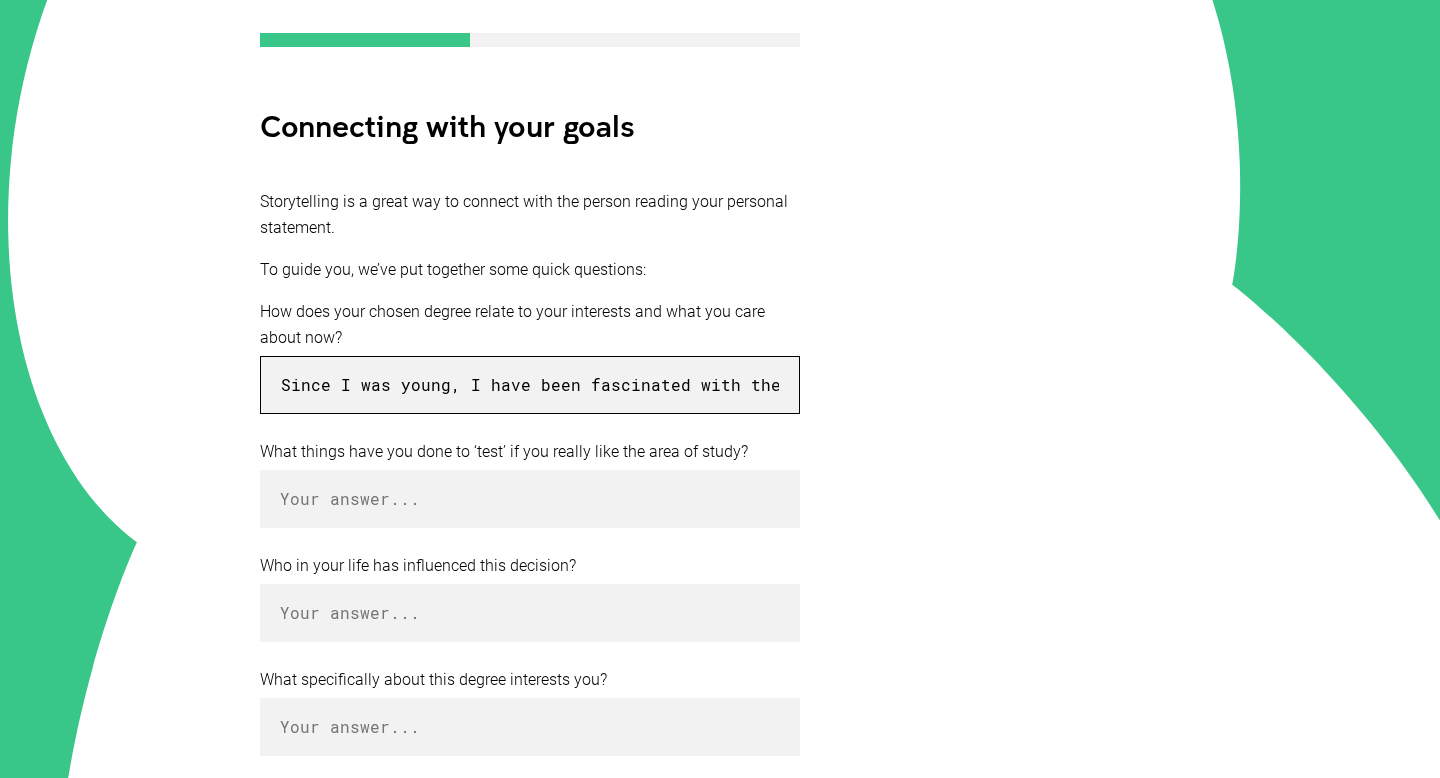 scroll, scrollTop: 348, scrollLeft: 0, axis: vertical 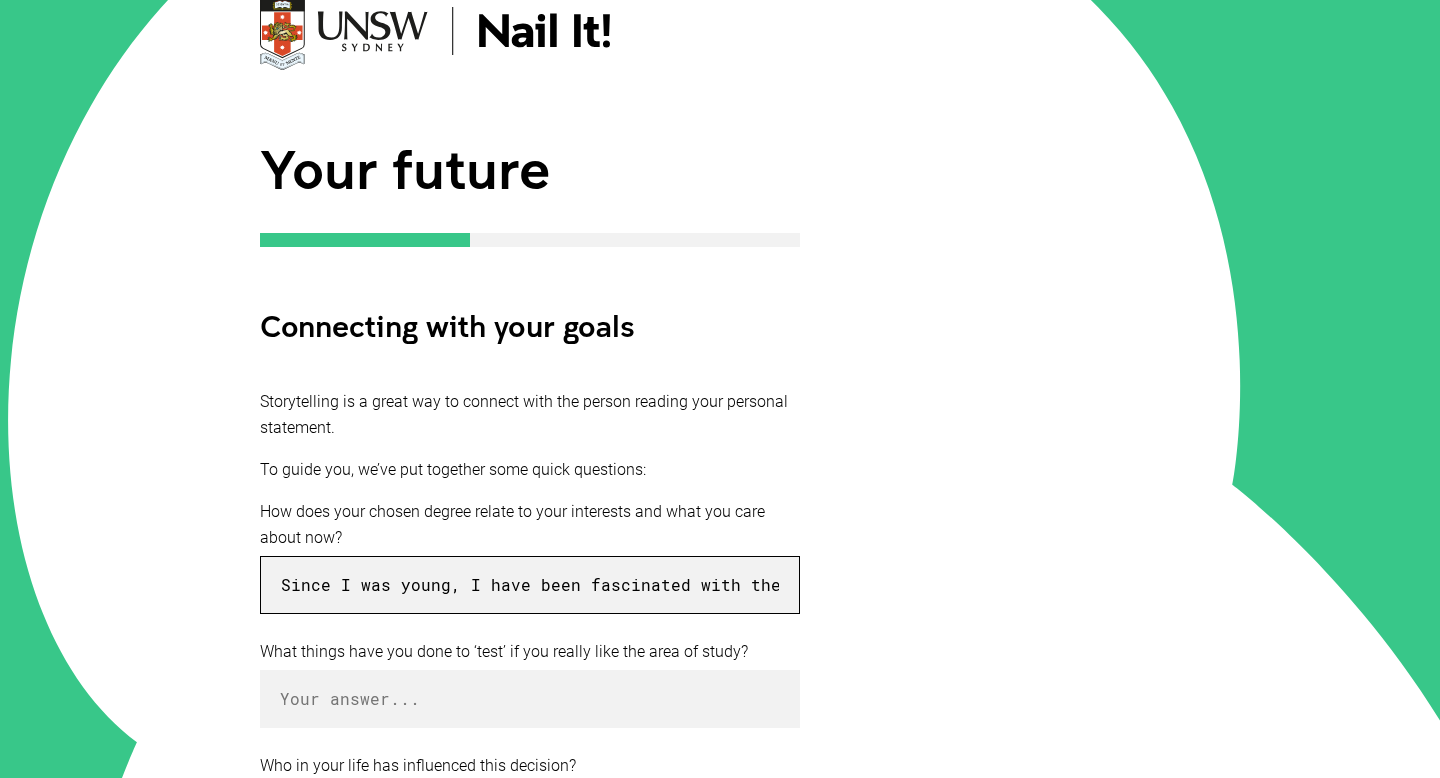 click on "Since I was young, I have been fascinated with the way the world works" at bounding box center [530, 585] 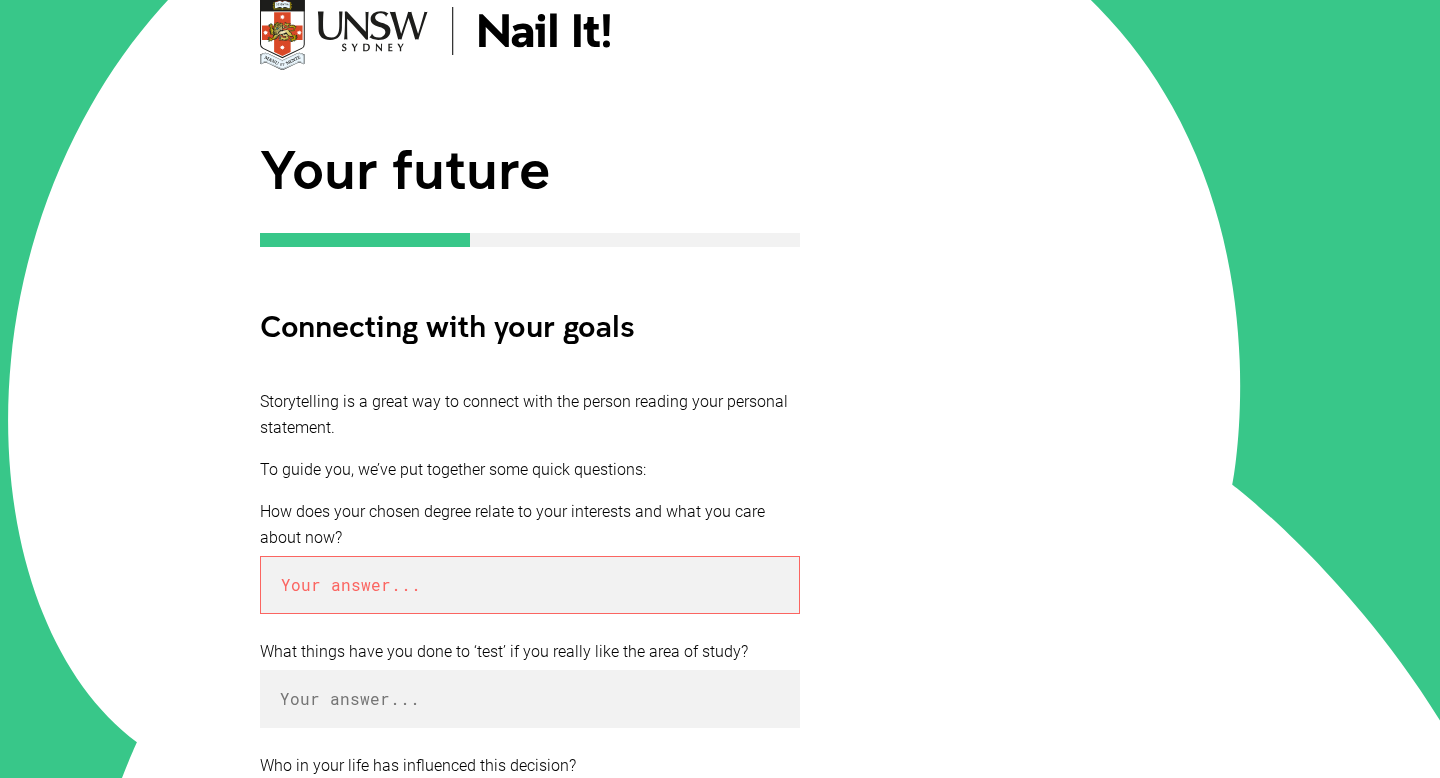 type 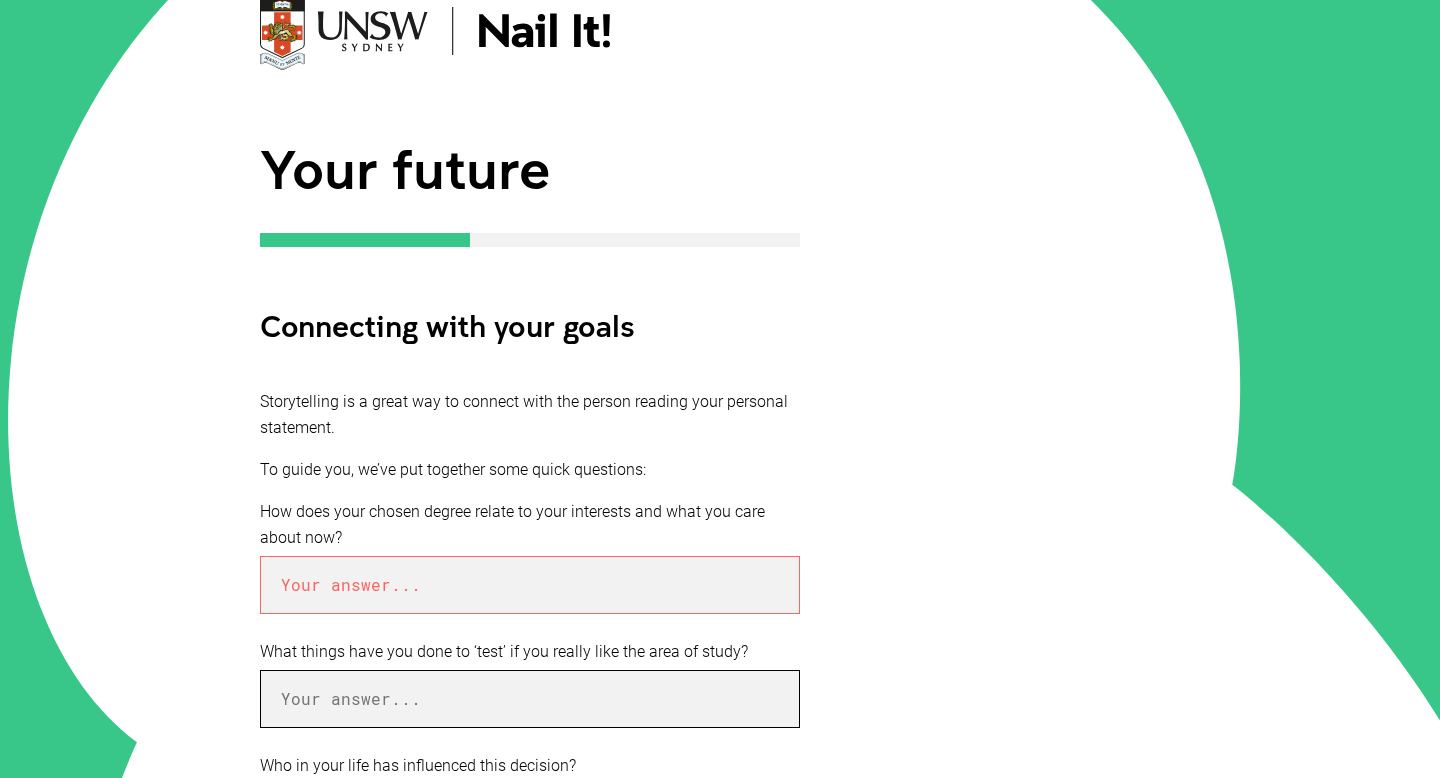 click at bounding box center [530, 699] 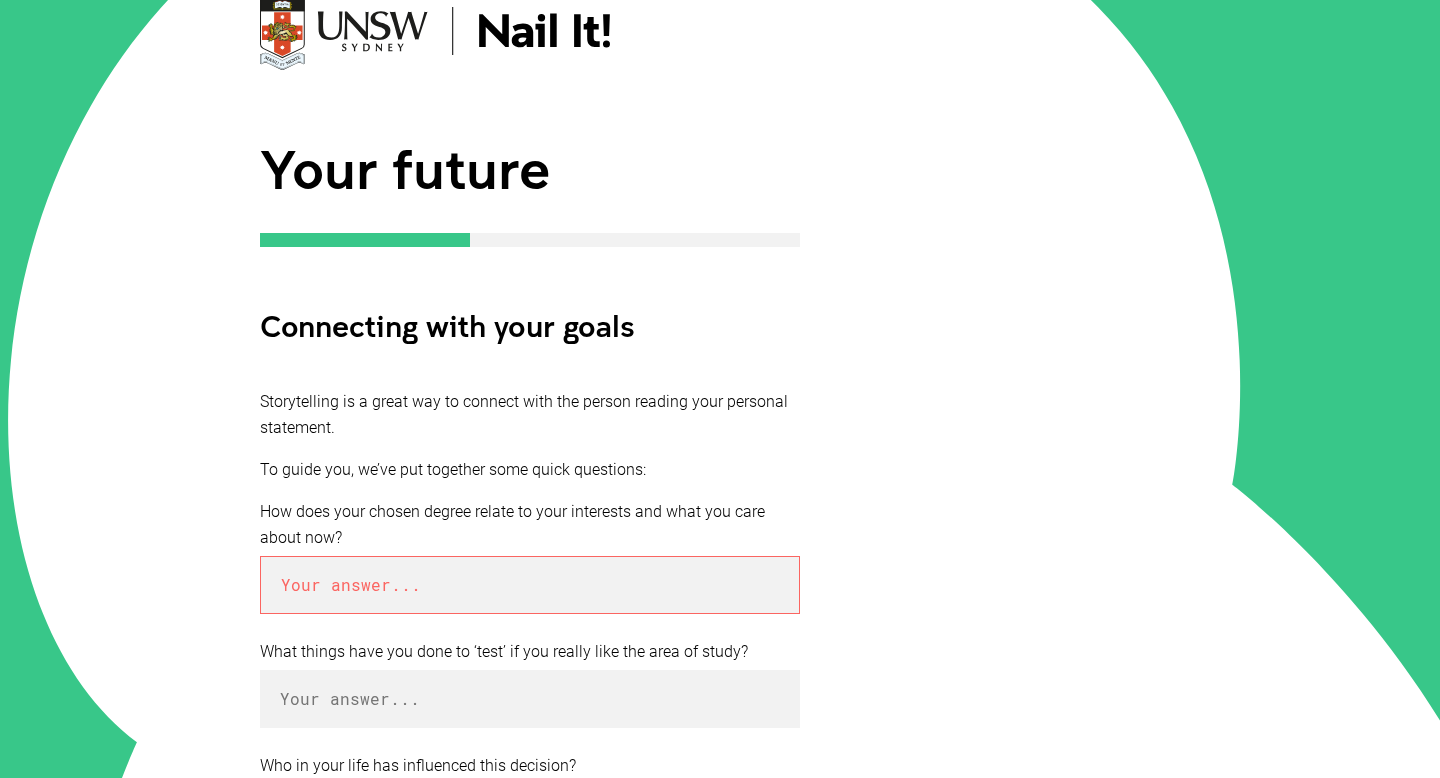 click at bounding box center [530, 585] 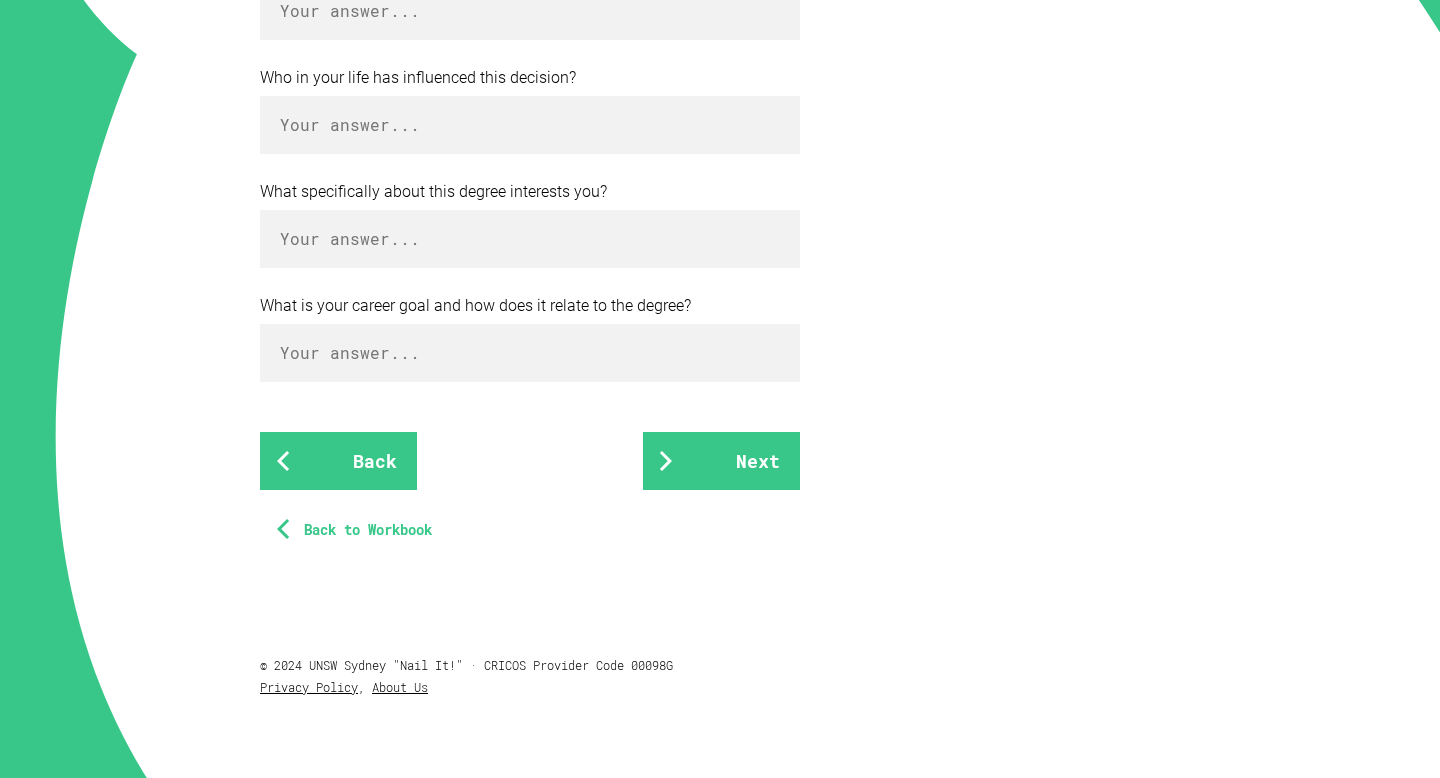 scroll, scrollTop: 932, scrollLeft: 0, axis: vertical 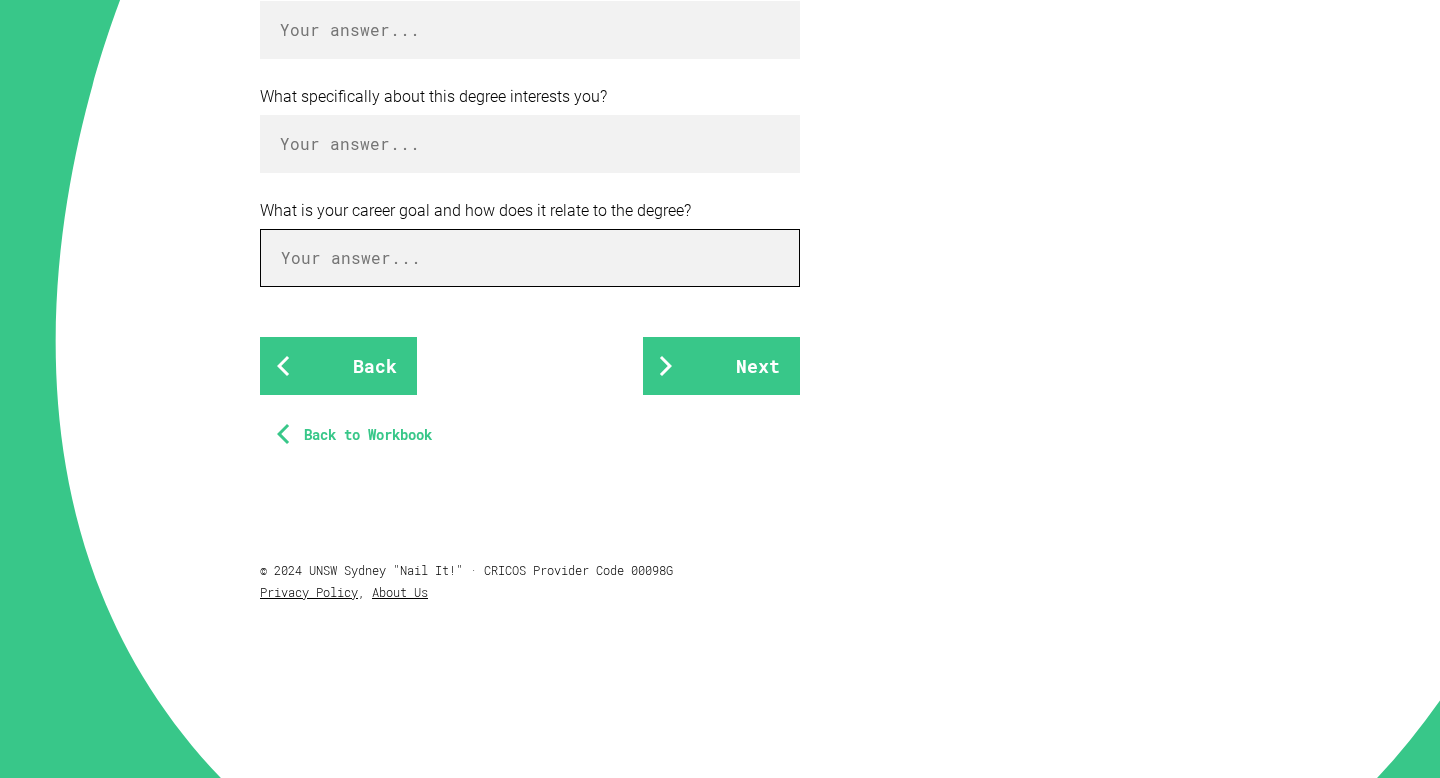 click on "How does your chosen degree relate to your interests and what you care about now? What things have you done to ‘test’ if you really like the area of study? Who in your life has influenced this decision? What specifically about this degree interests you? What is your career goal and how does it relate to the degree? Back Next Back to Workbook" at bounding box center [530, 85] 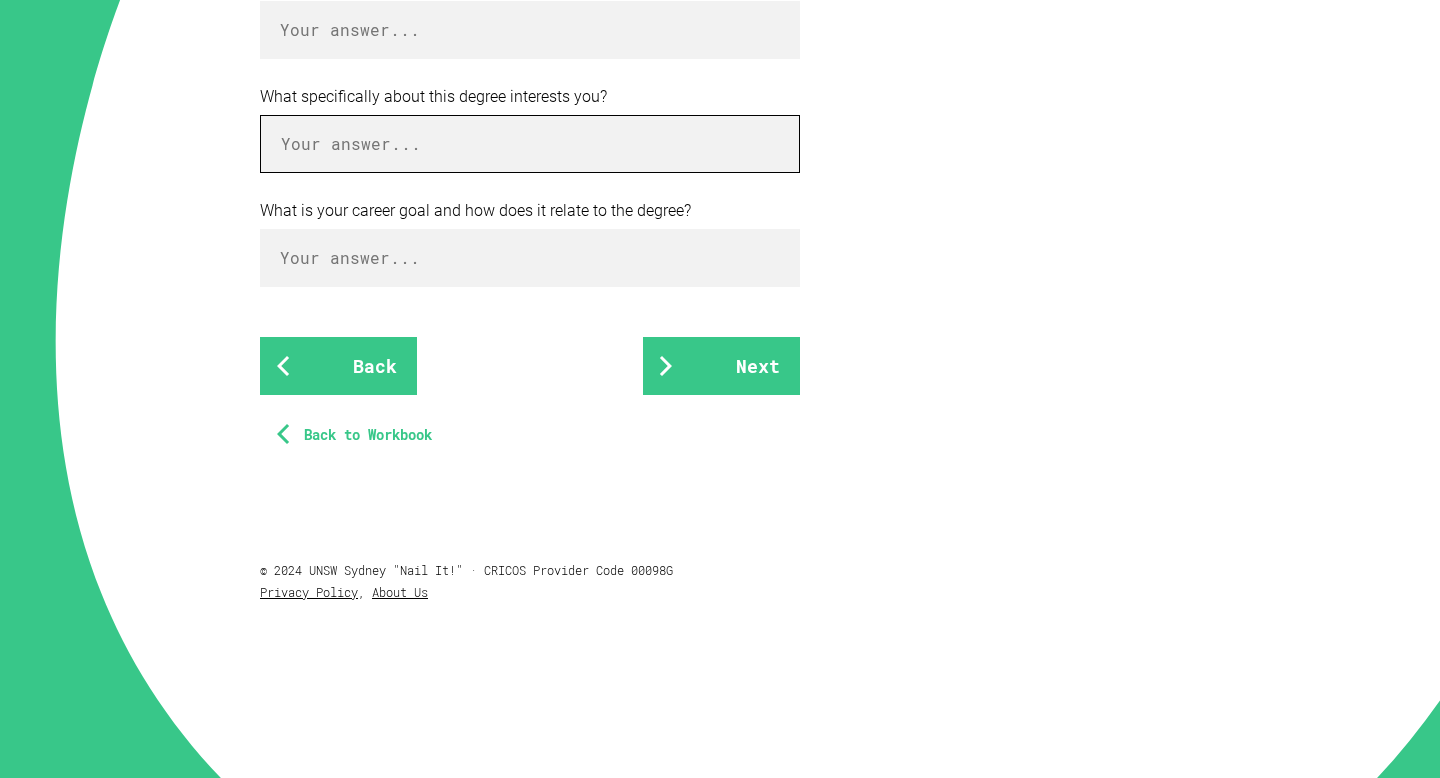 click at bounding box center (530, 144) 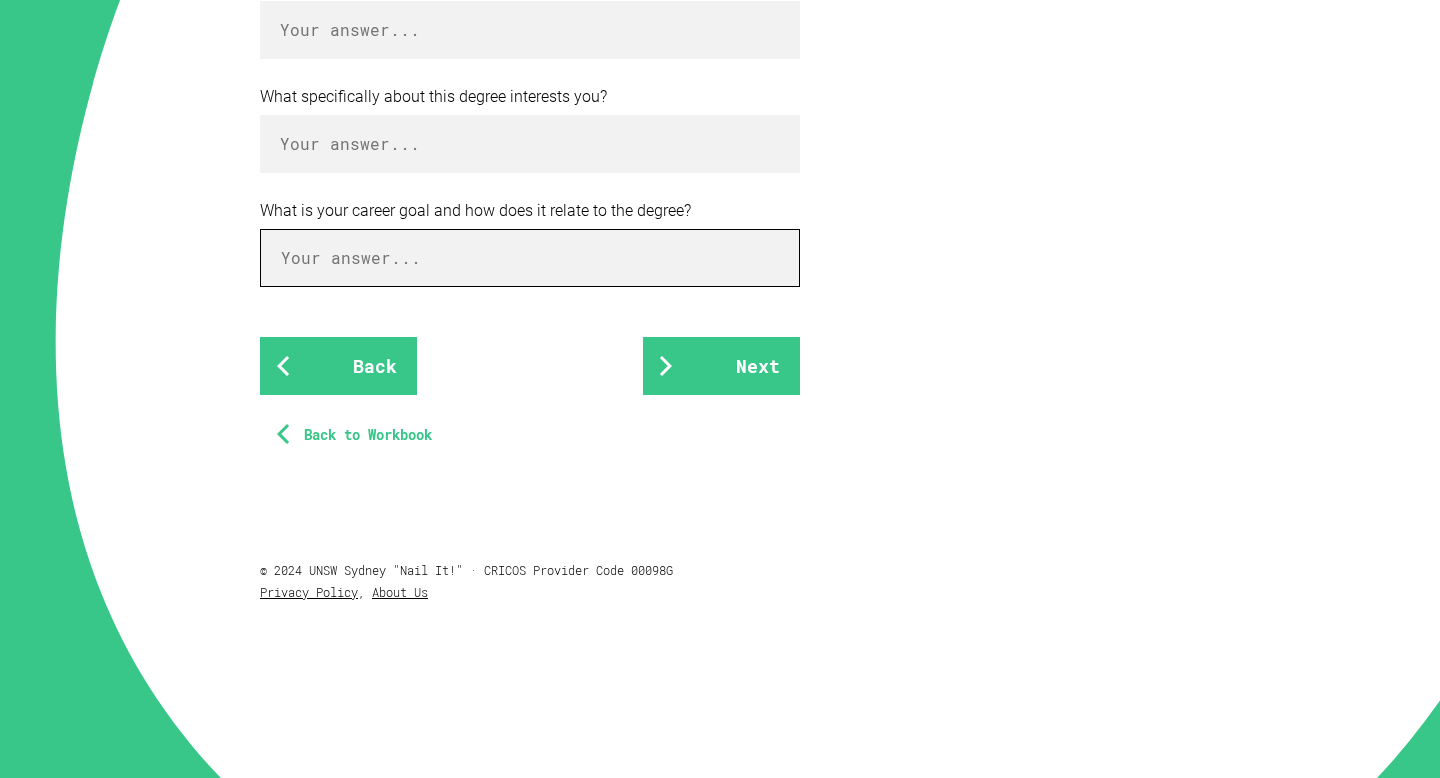 click at bounding box center (530, 258) 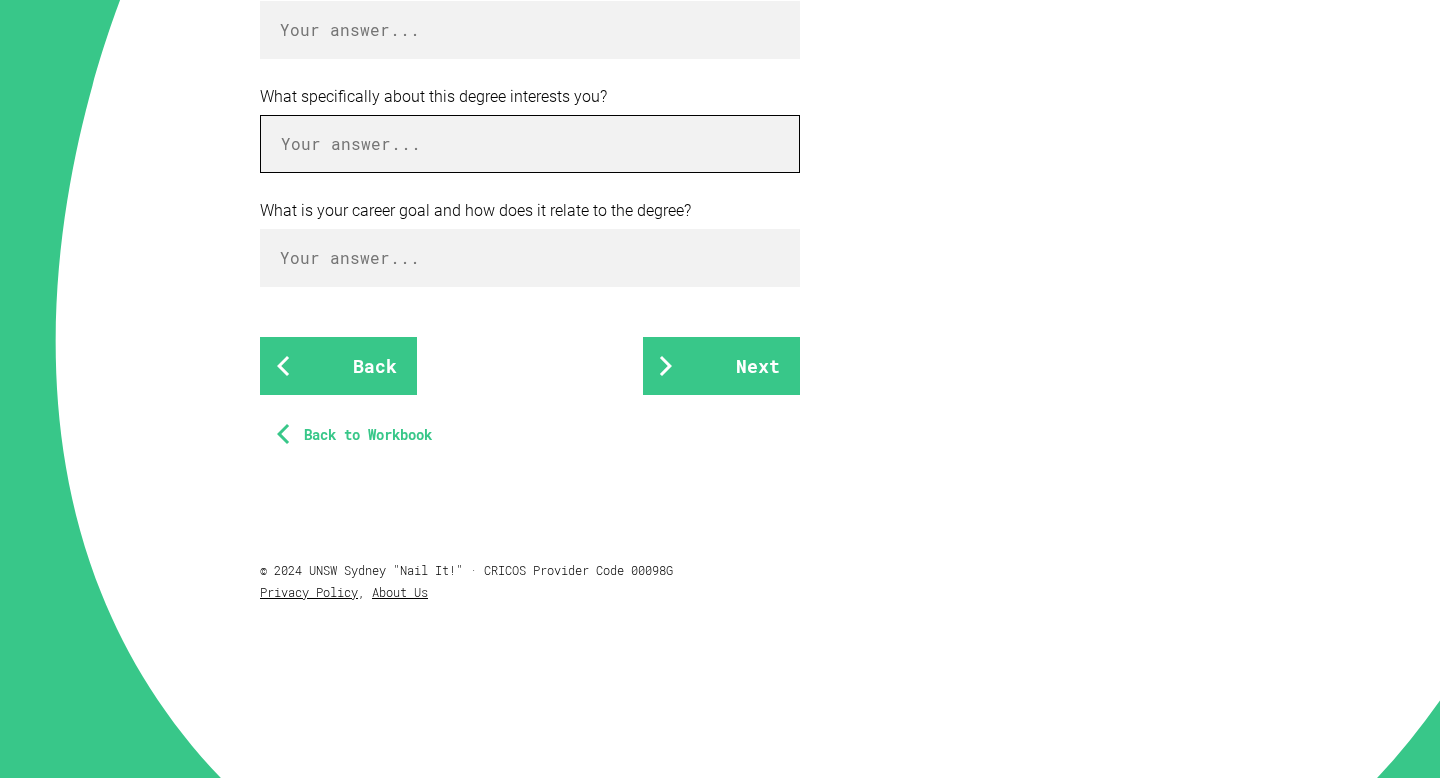 click at bounding box center (530, 144) 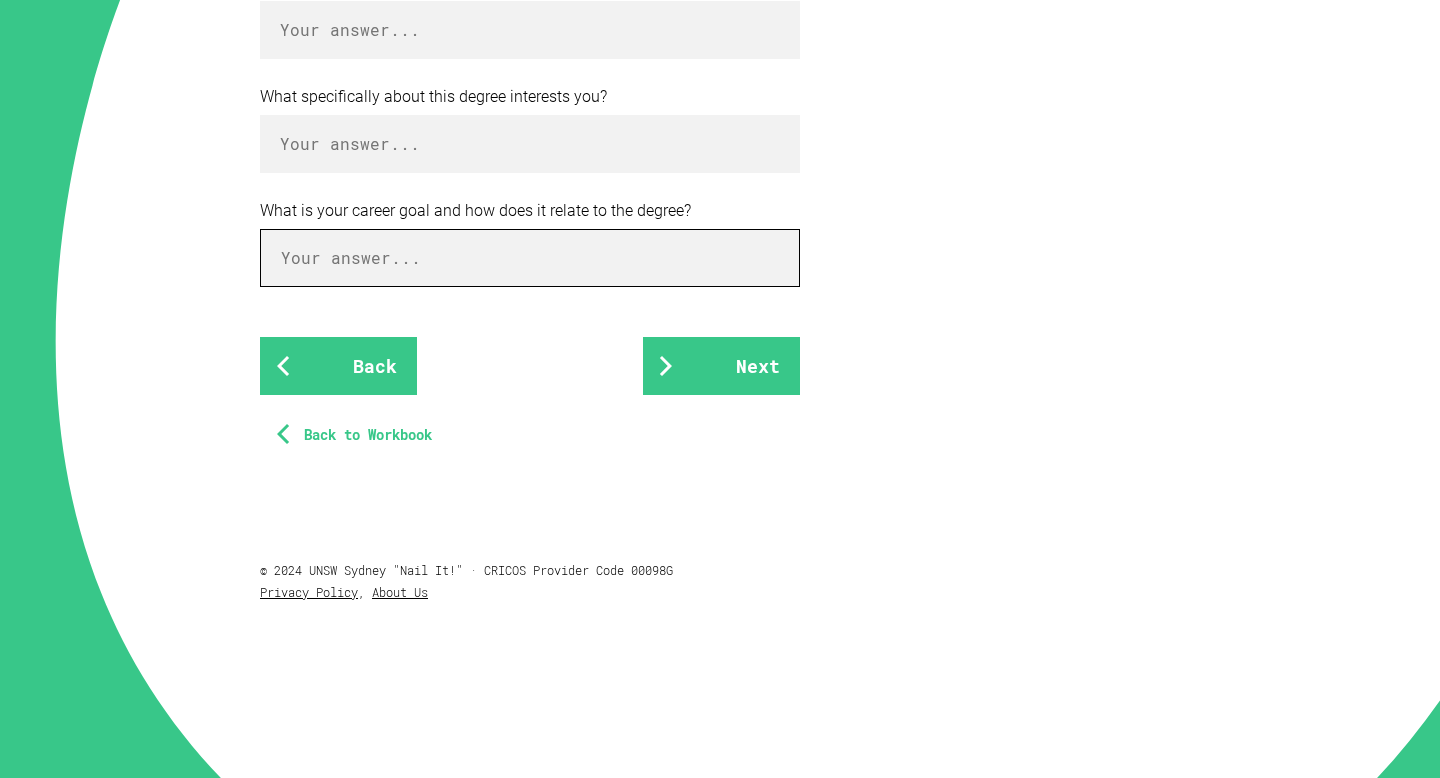 click at bounding box center (530, 258) 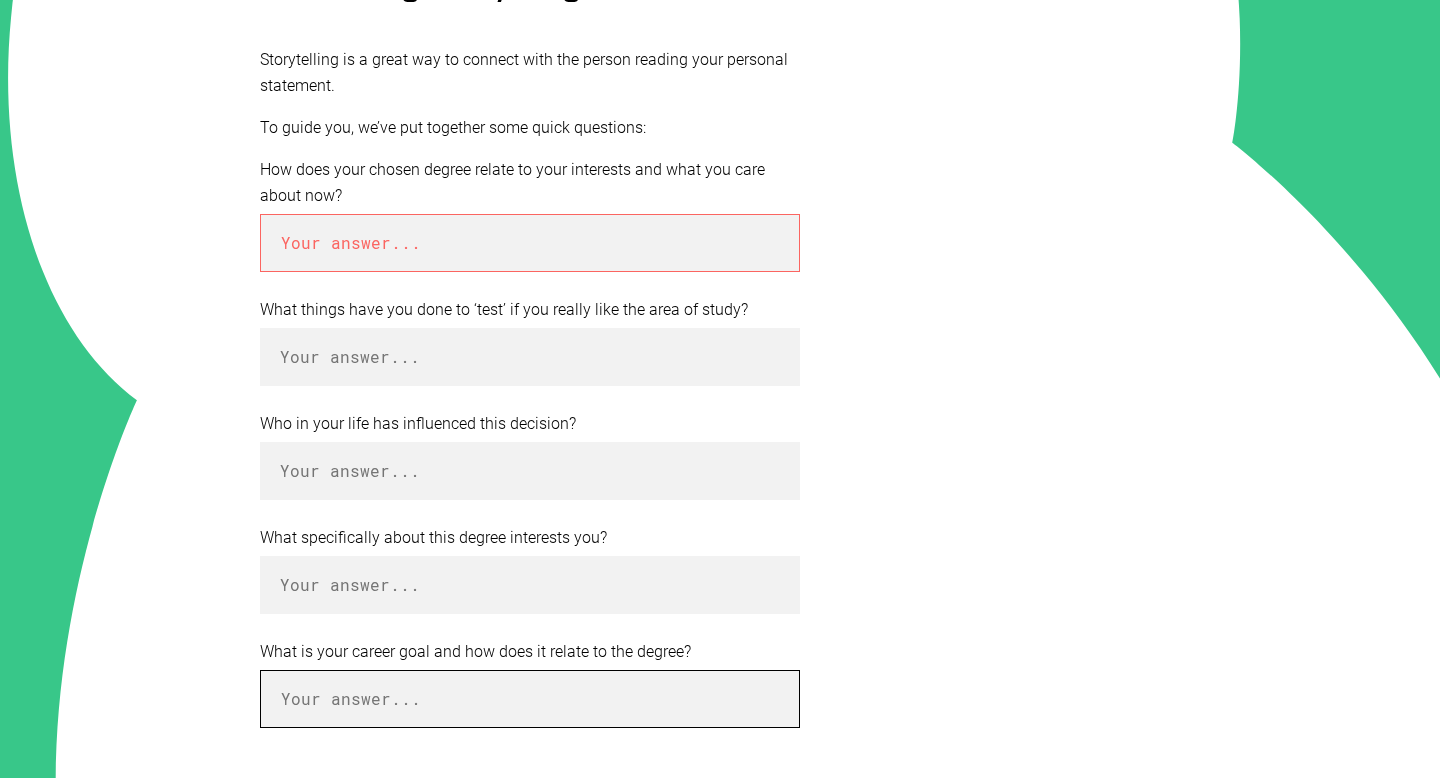 scroll, scrollTop: 478, scrollLeft: 0, axis: vertical 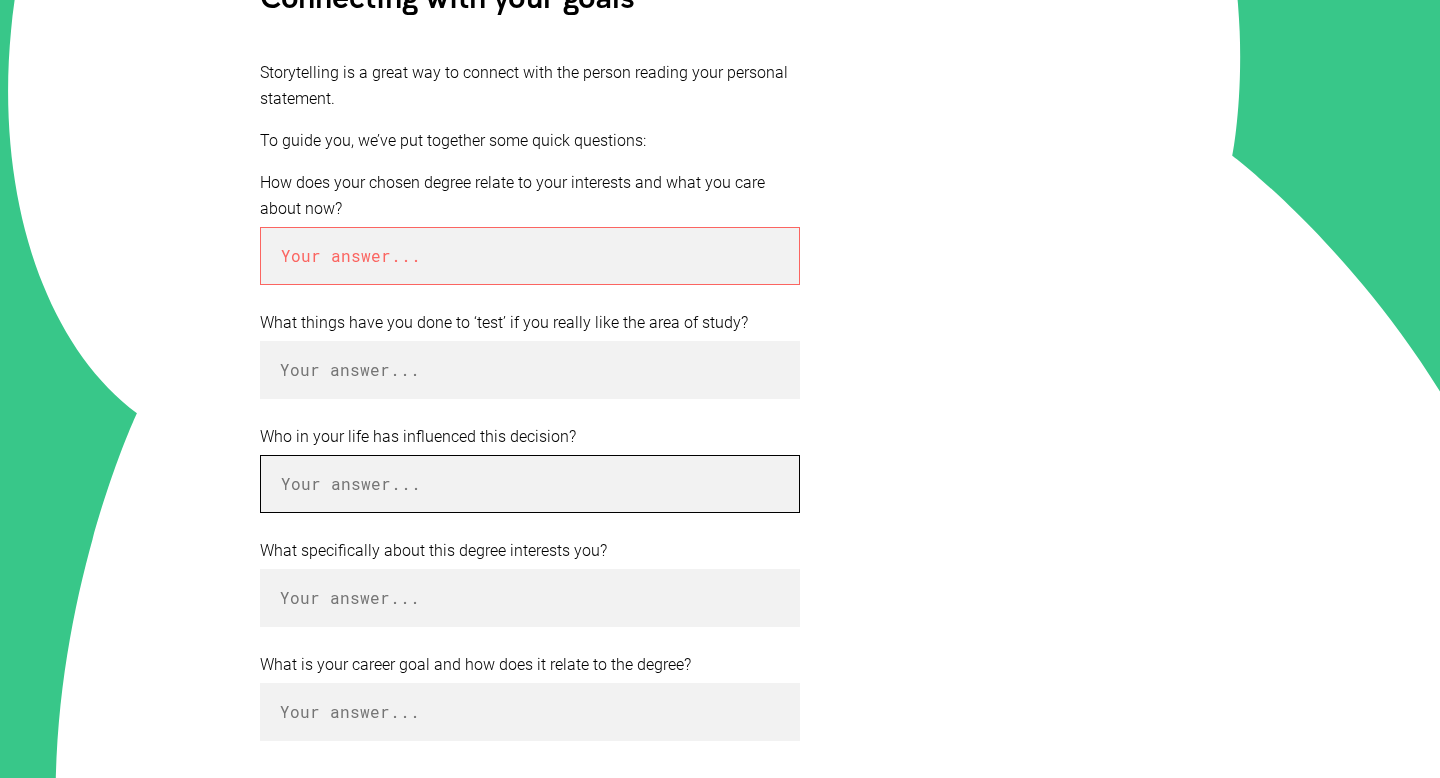 click at bounding box center (530, 484) 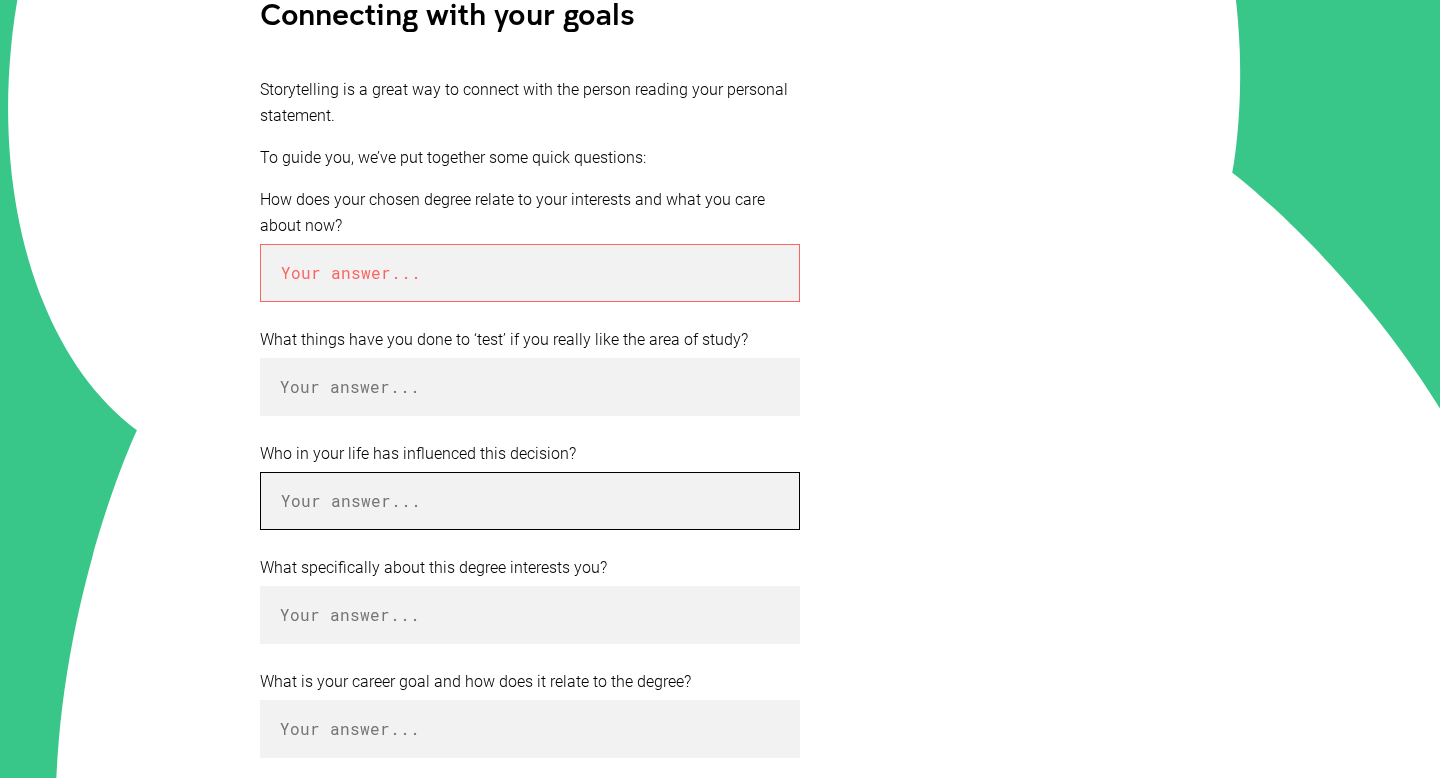 scroll, scrollTop: 452, scrollLeft: 0, axis: vertical 